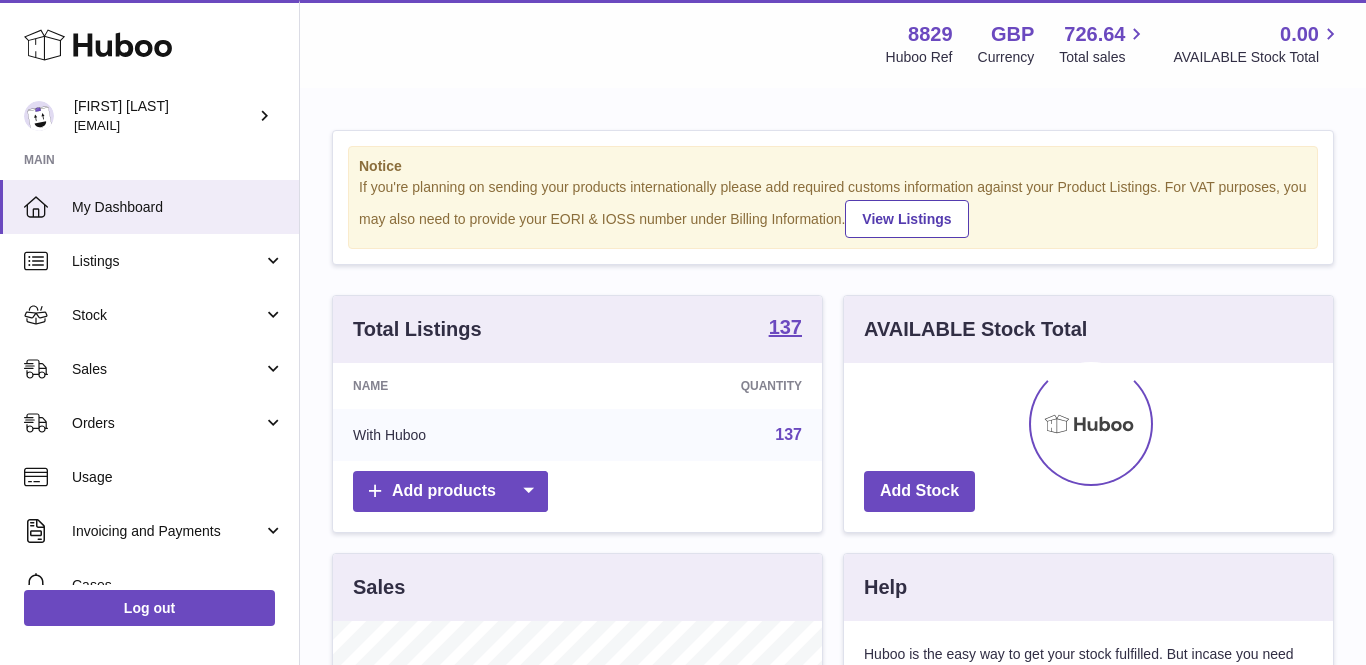 scroll, scrollTop: 0, scrollLeft: 0, axis: both 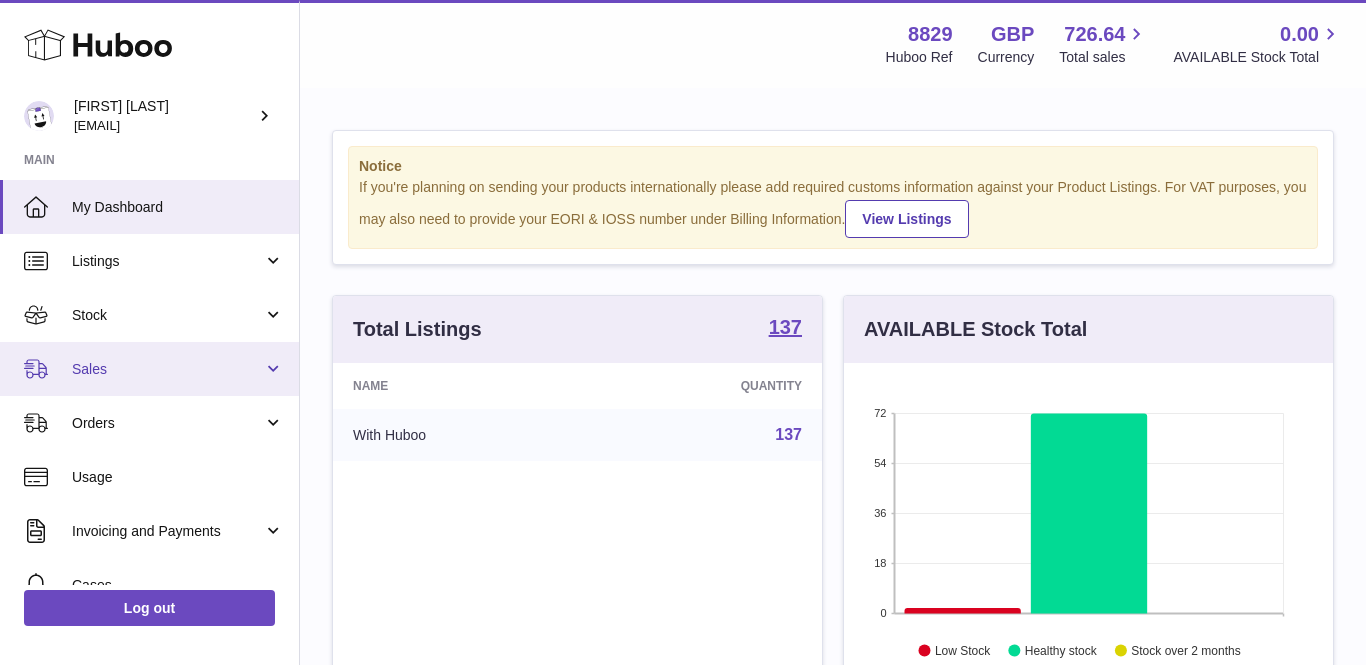 click on "Sales" at bounding box center [167, 369] 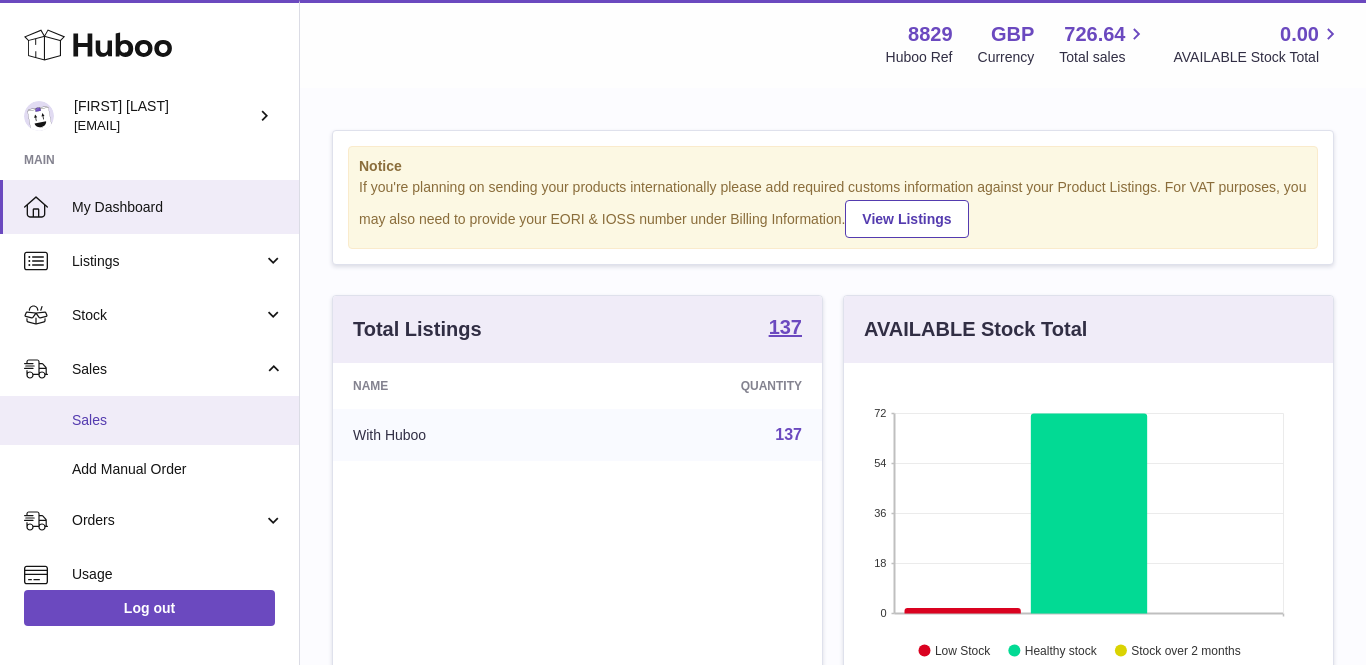 click on "Sales" at bounding box center [178, 420] 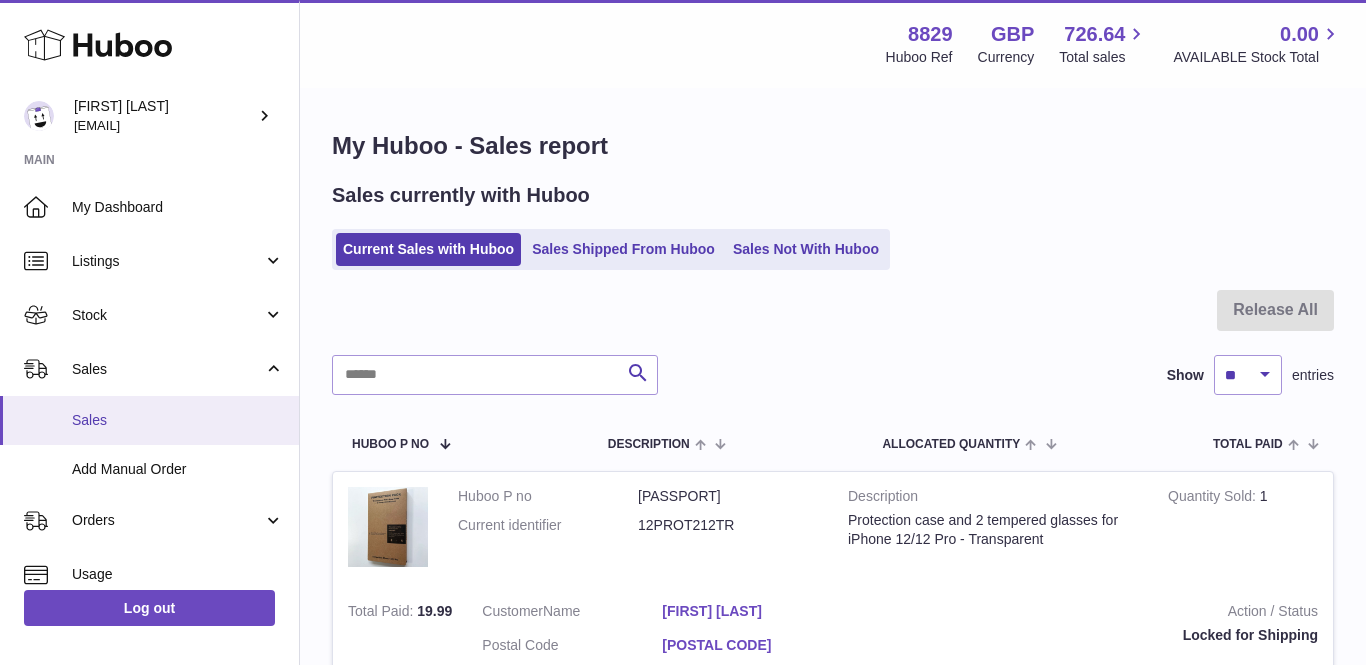 scroll, scrollTop: 0, scrollLeft: 0, axis: both 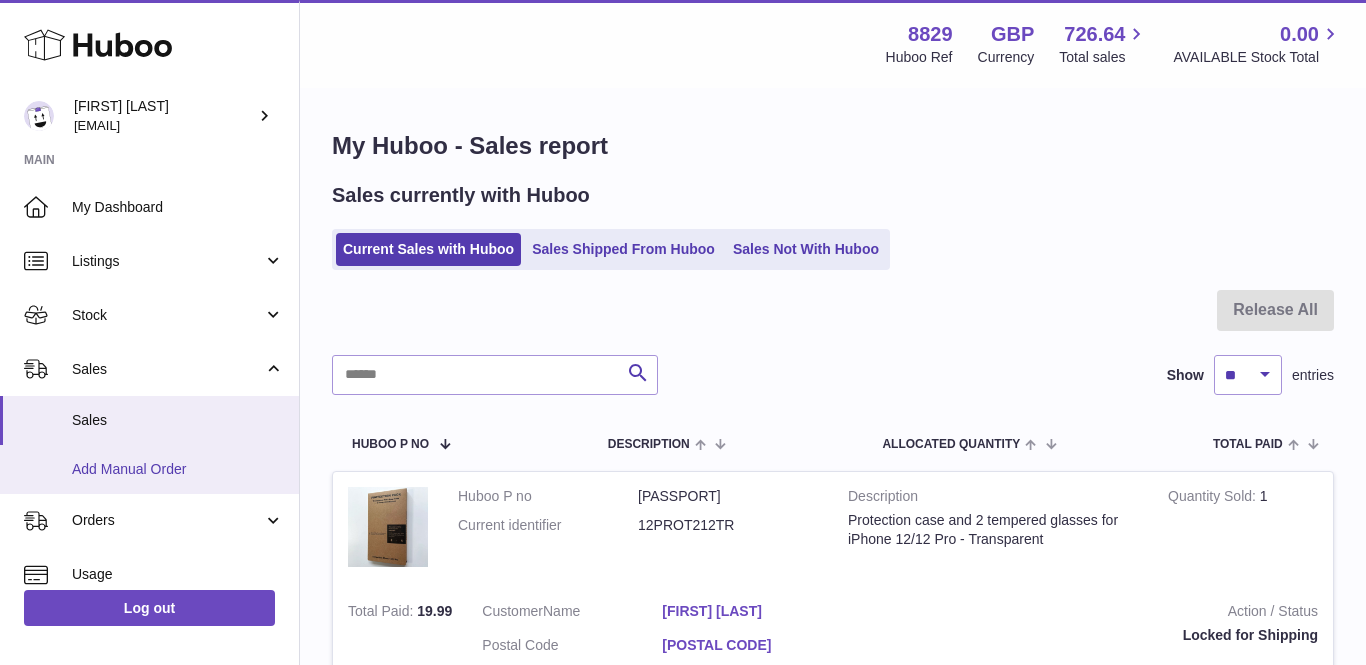 click on "Add Manual Order" at bounding box center [178, 469] 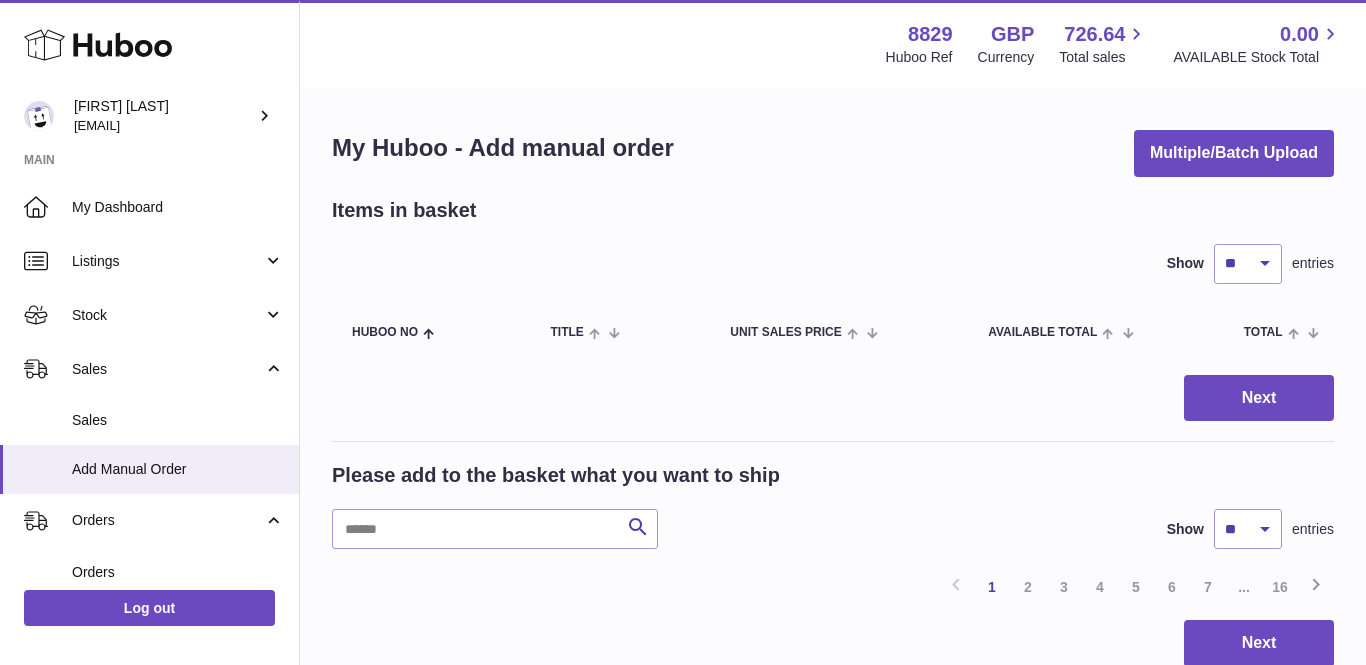 scroll, scrollTop: 0, scrollLeft: 0, axis: both 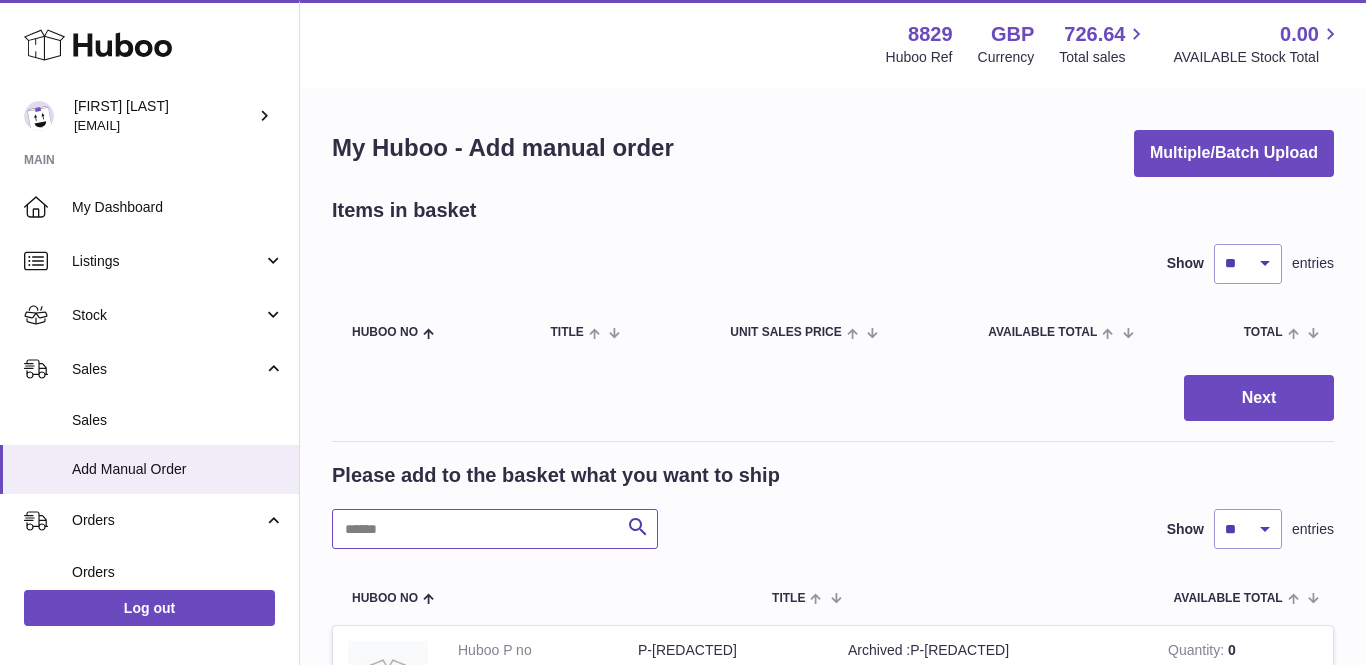 click at bounding box center [495, 529] 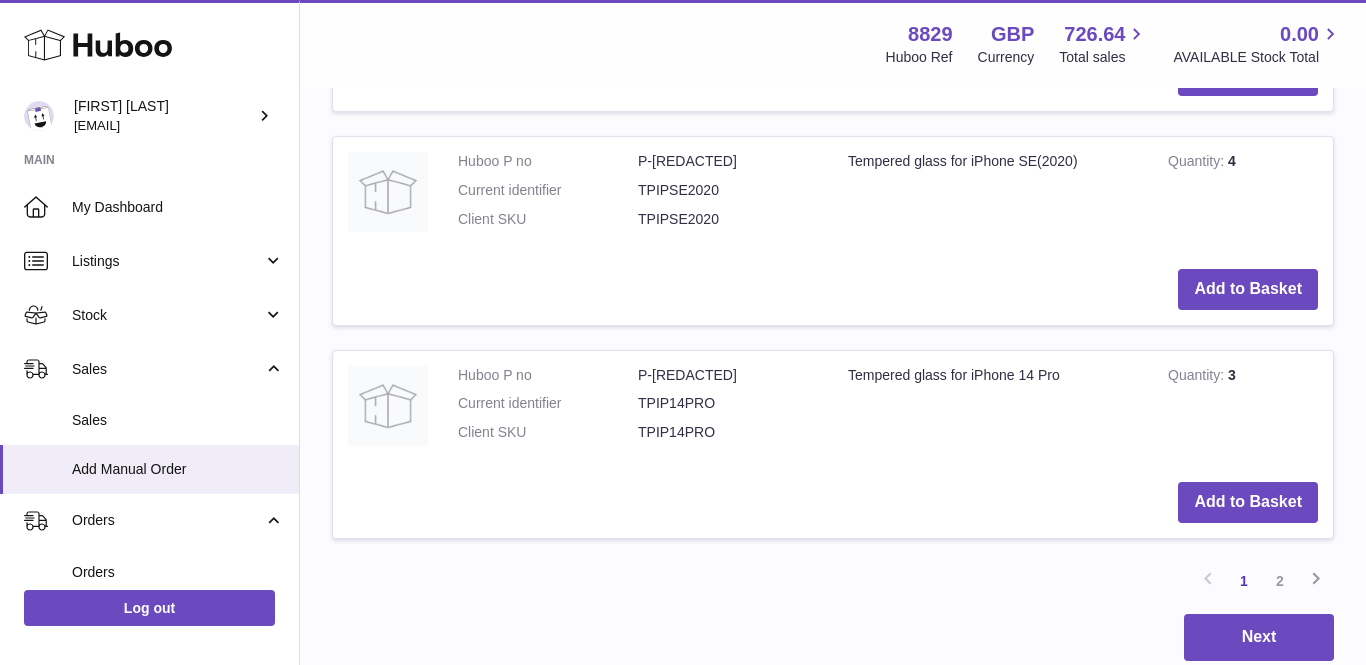 scroll, scrollTop: 2199, scrollLeft: 0, axis: vertical 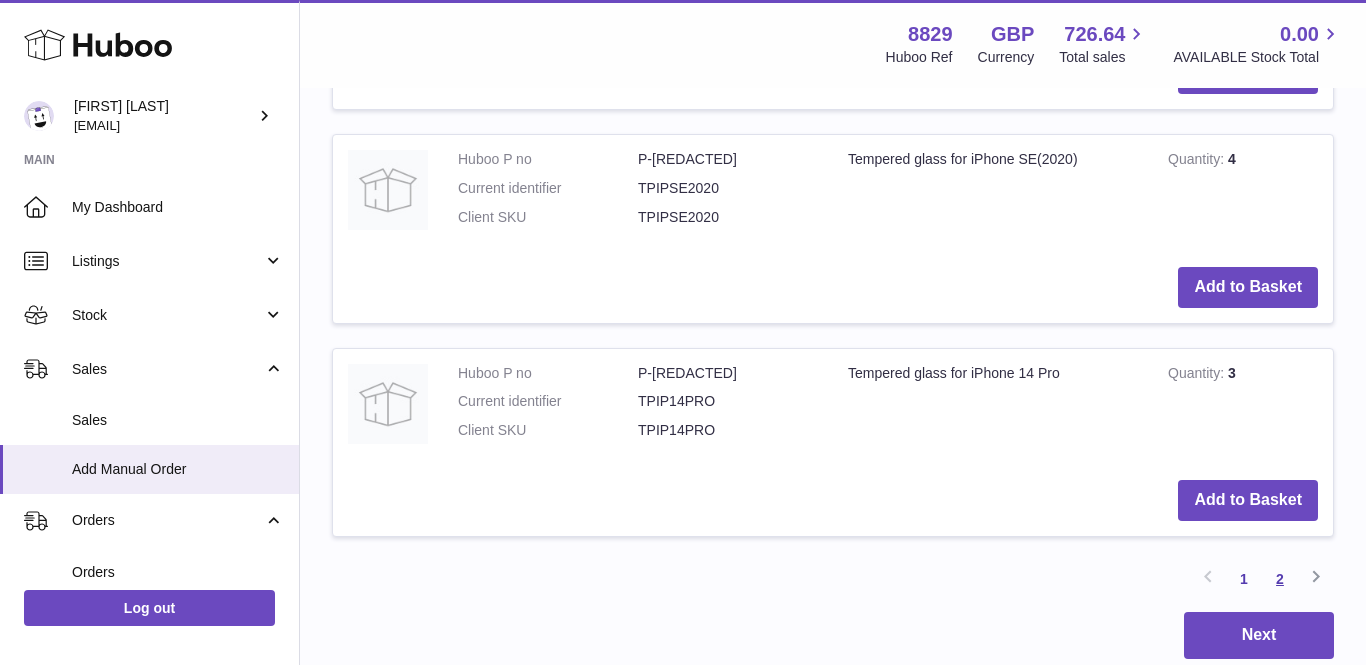 click on "2" at bounding box center [1280, 579] 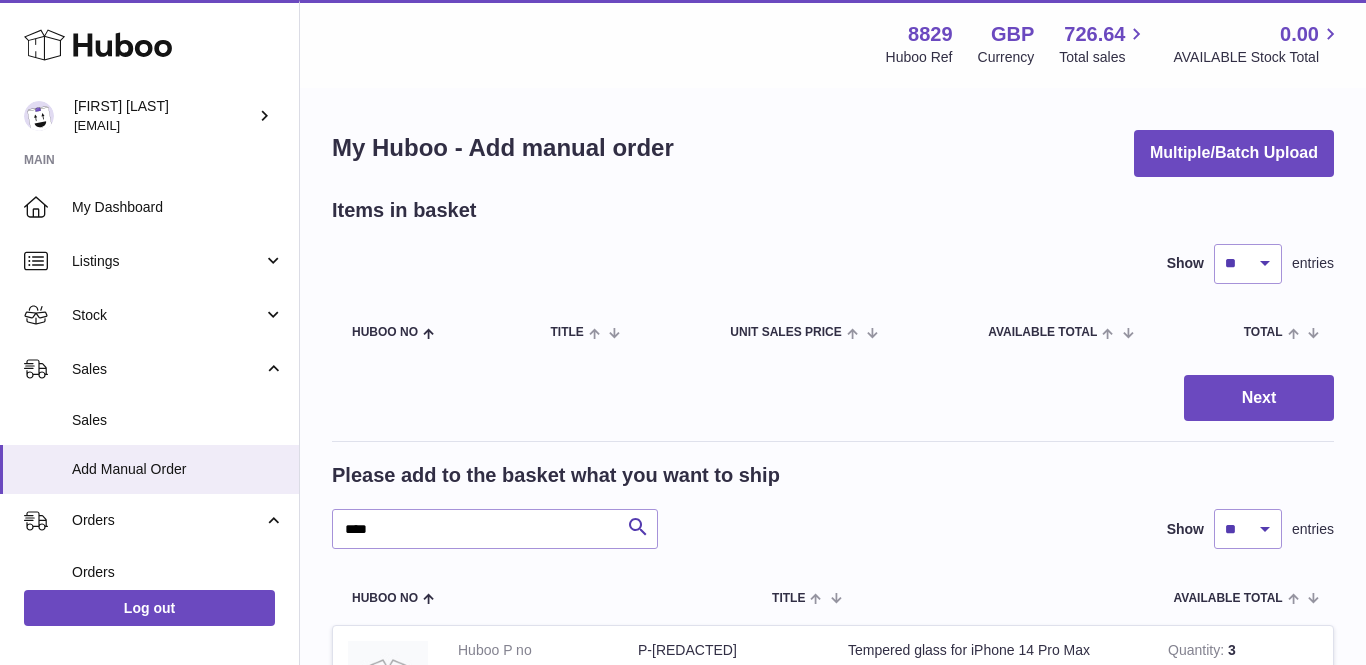 scroll, scrollTop: 0, scrollLeft: 0, axis: both 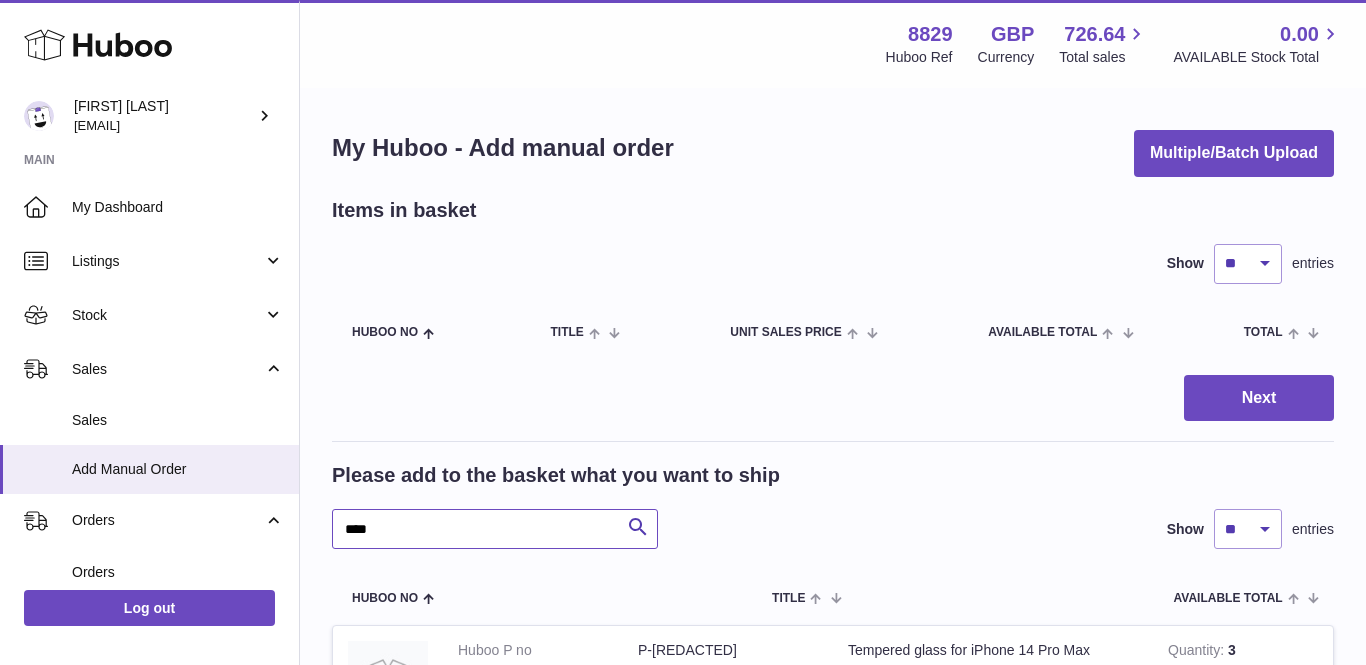 click on "****" at bounding box center (495, 529) 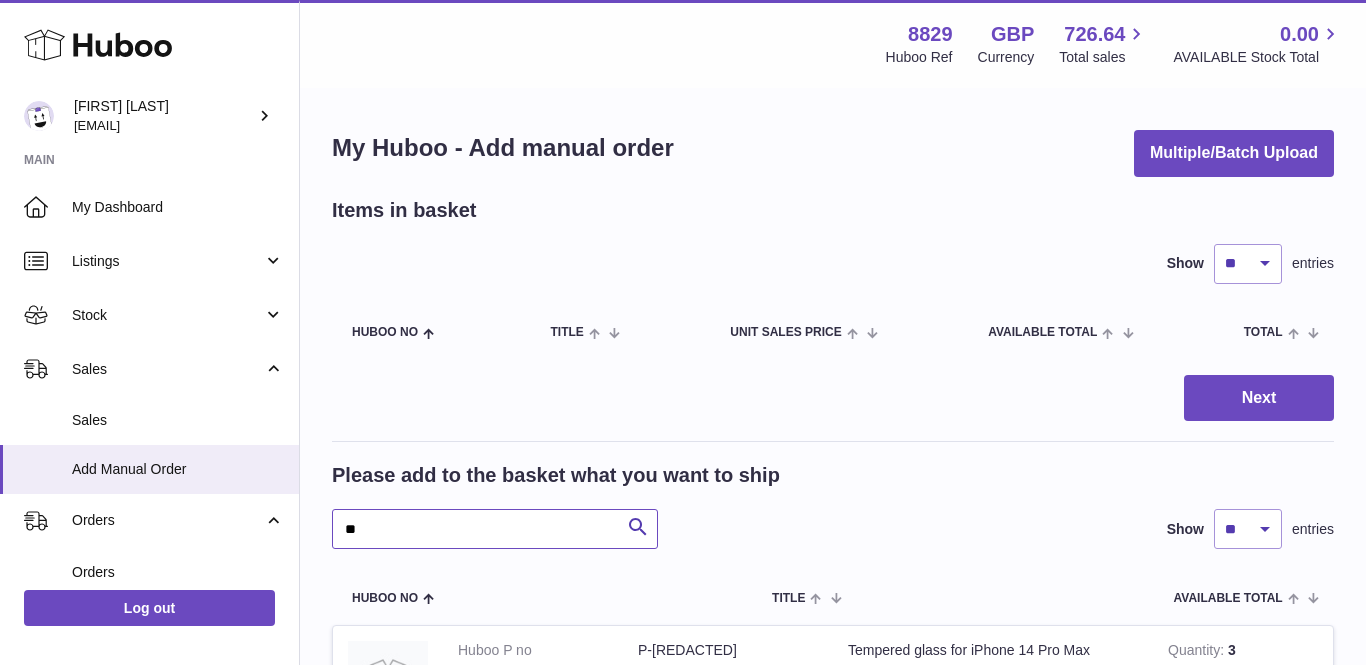 type on "*" 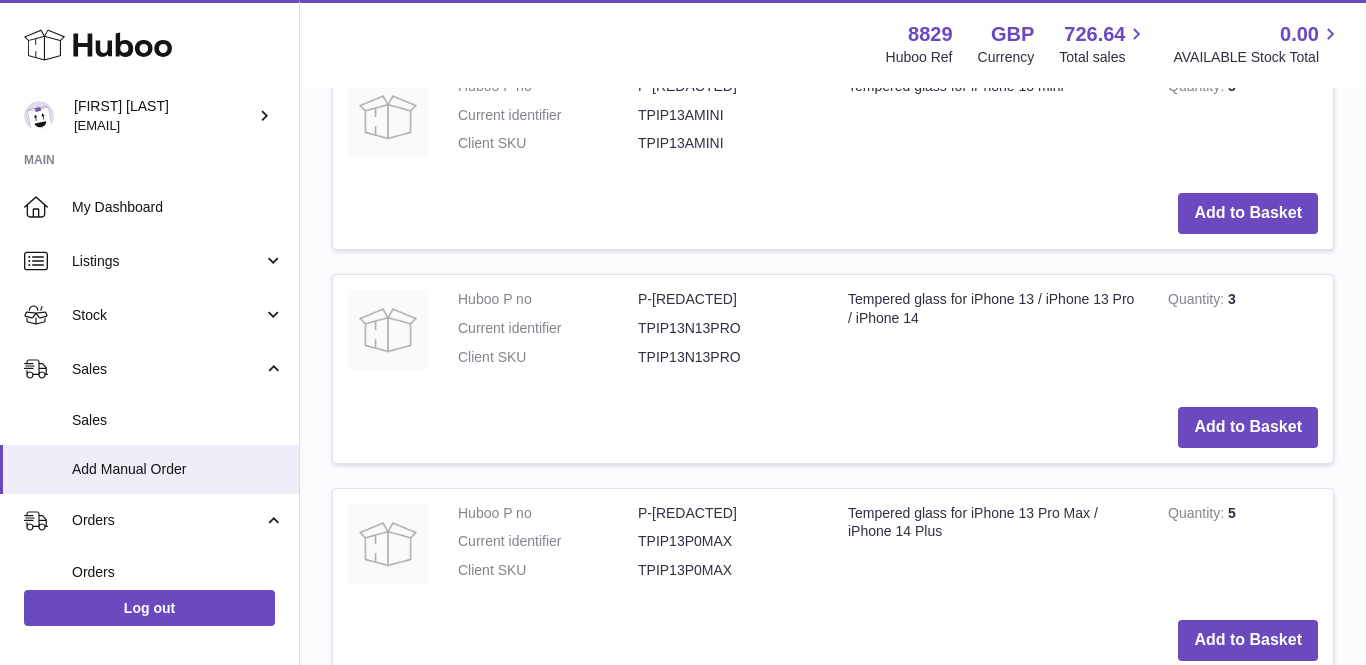 scroll, scrollTop: 1635, scrollLeft: 0, axis: vertical 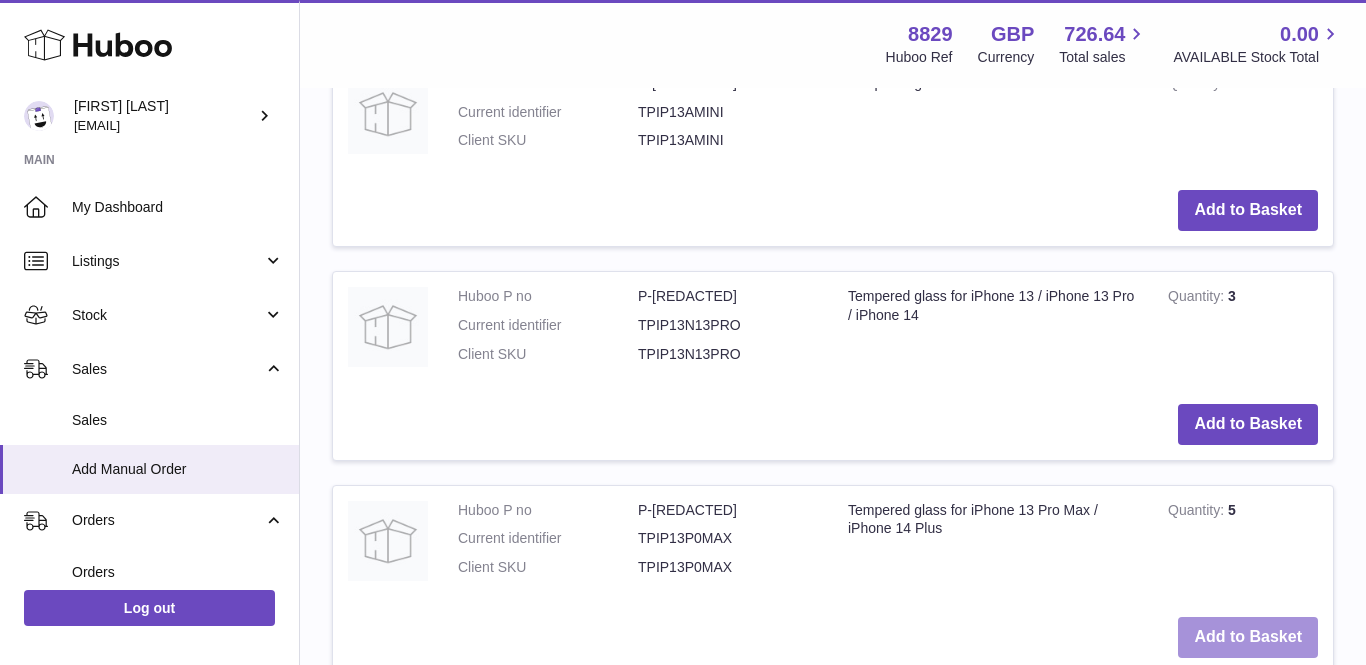 type on "****" 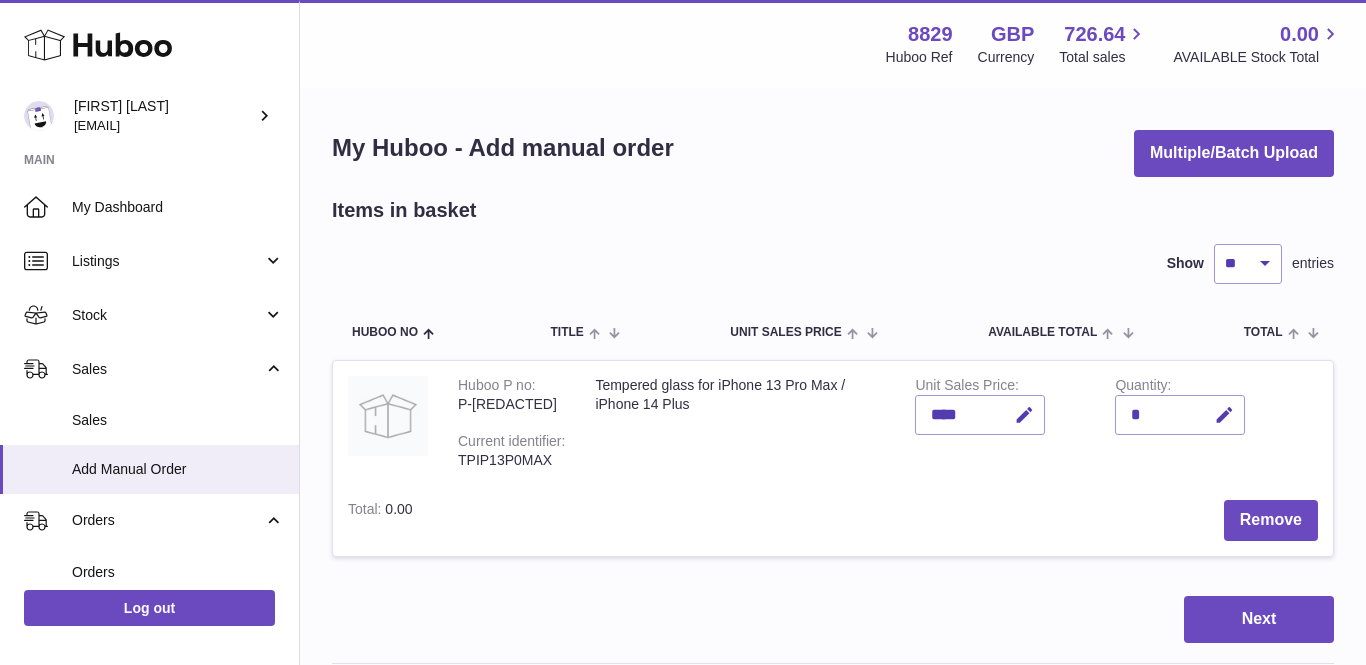 scroll, scrollTop: 0, scrollLeft: 0, axis: both 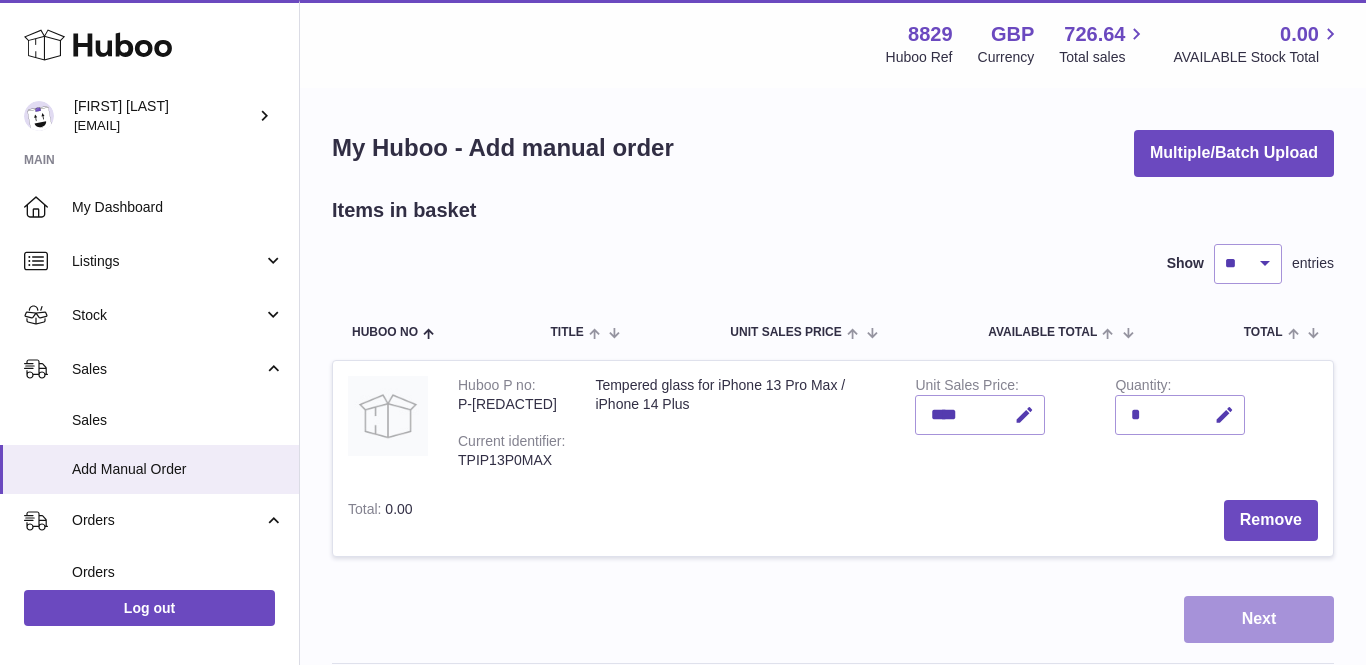 click on "Next" at bounding box center [1259, 619] 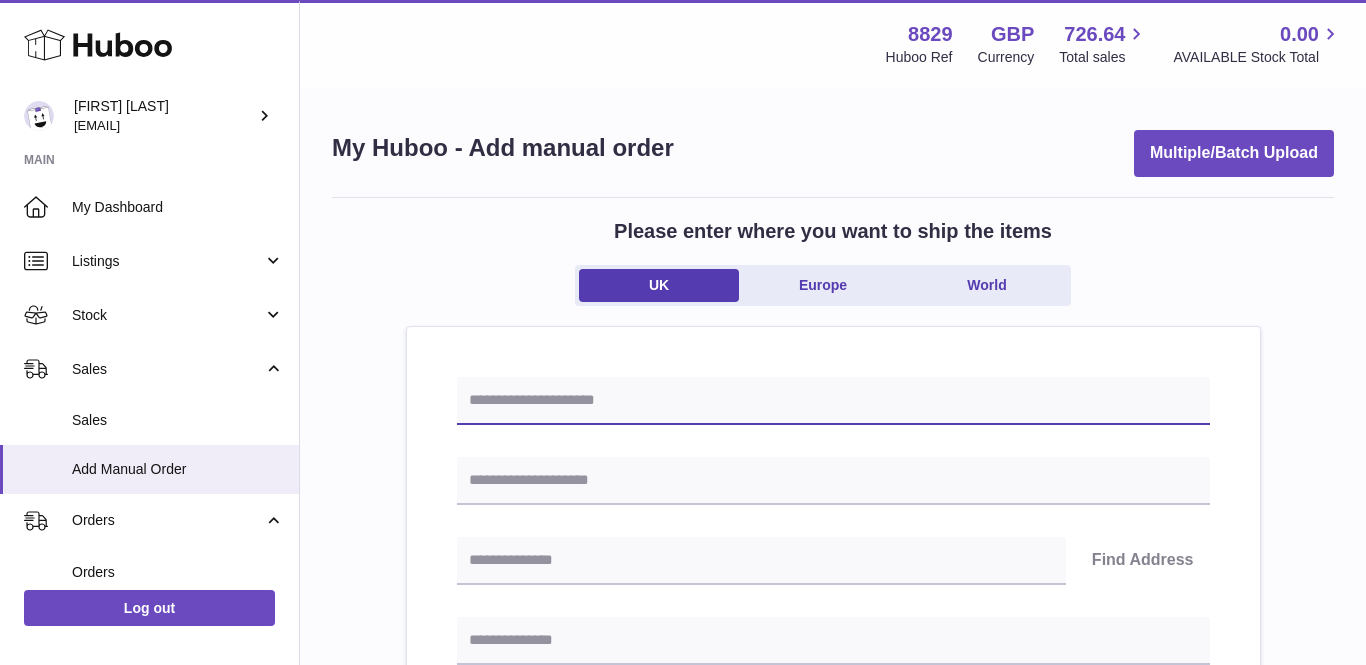 click at bounding box center (833, 401) 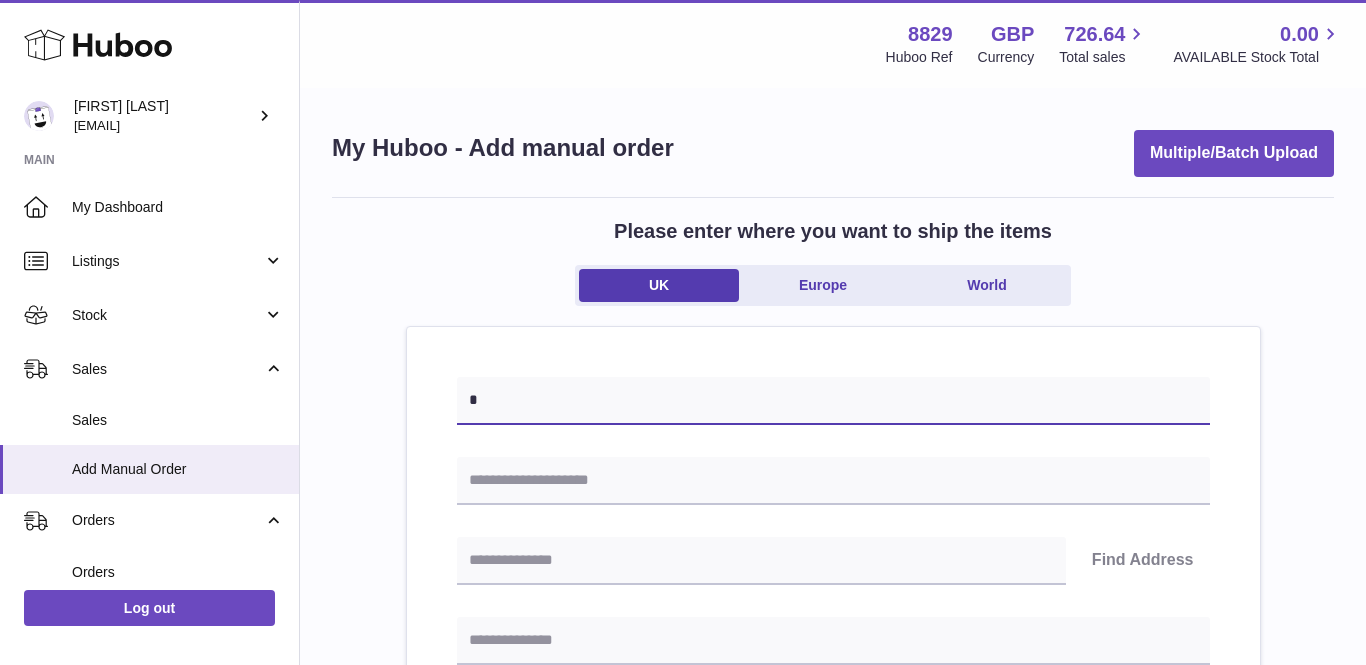 paste on "********" 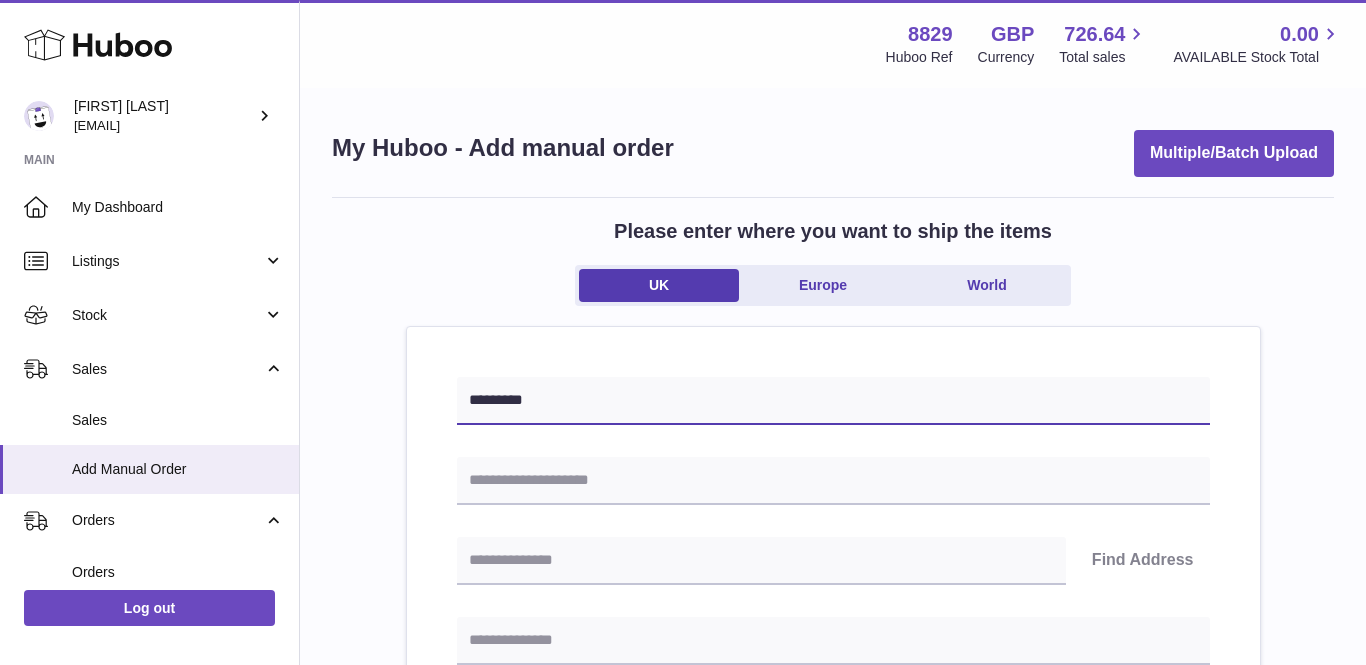 type on "*********" 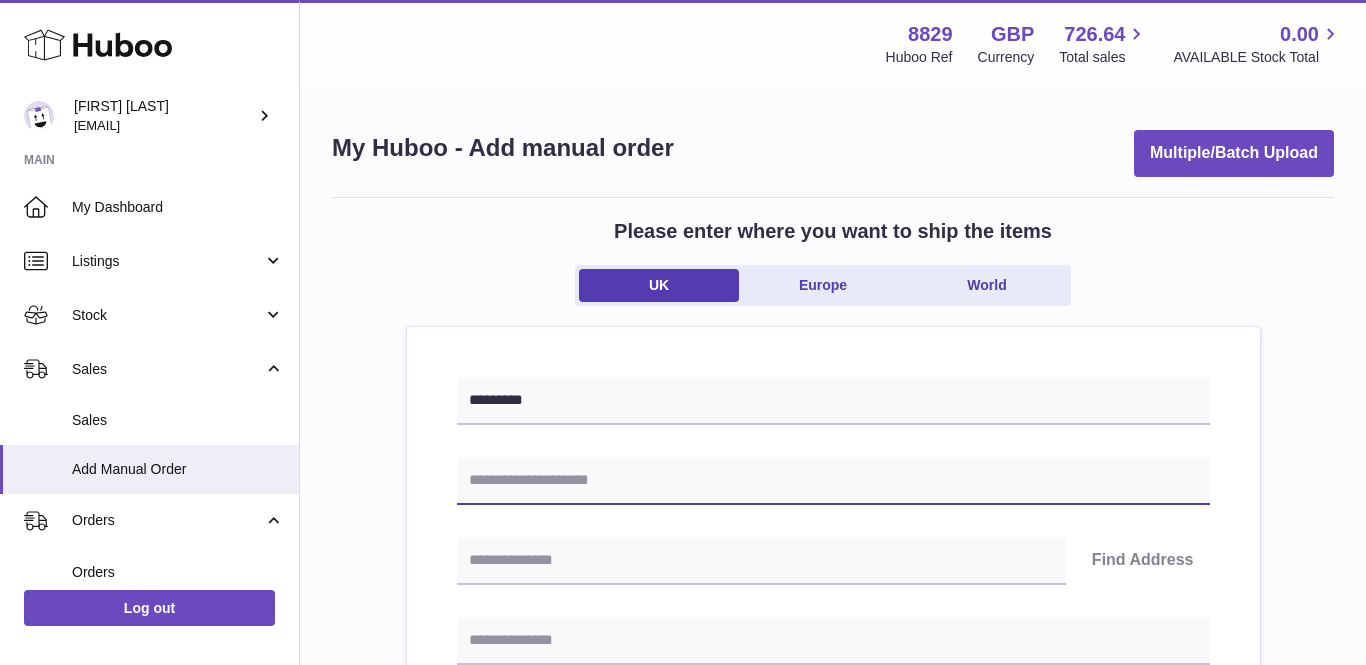click at bounding box center (833, 481) 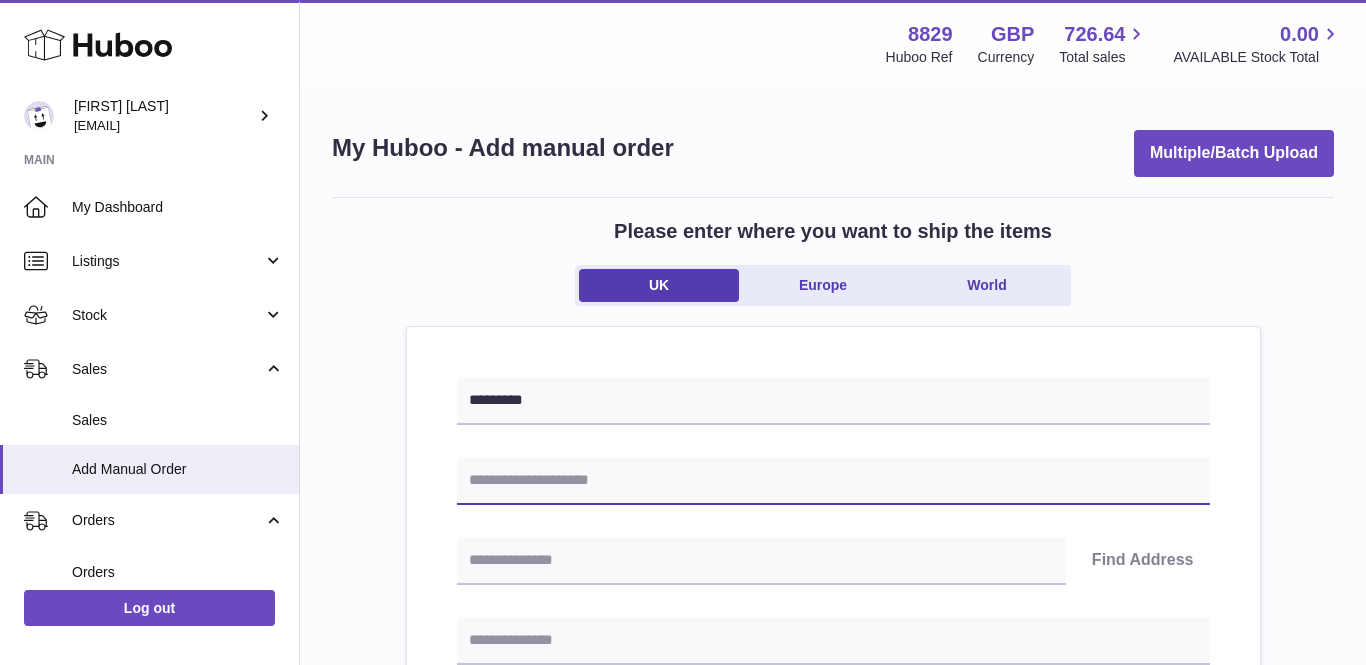 paste on "**********" 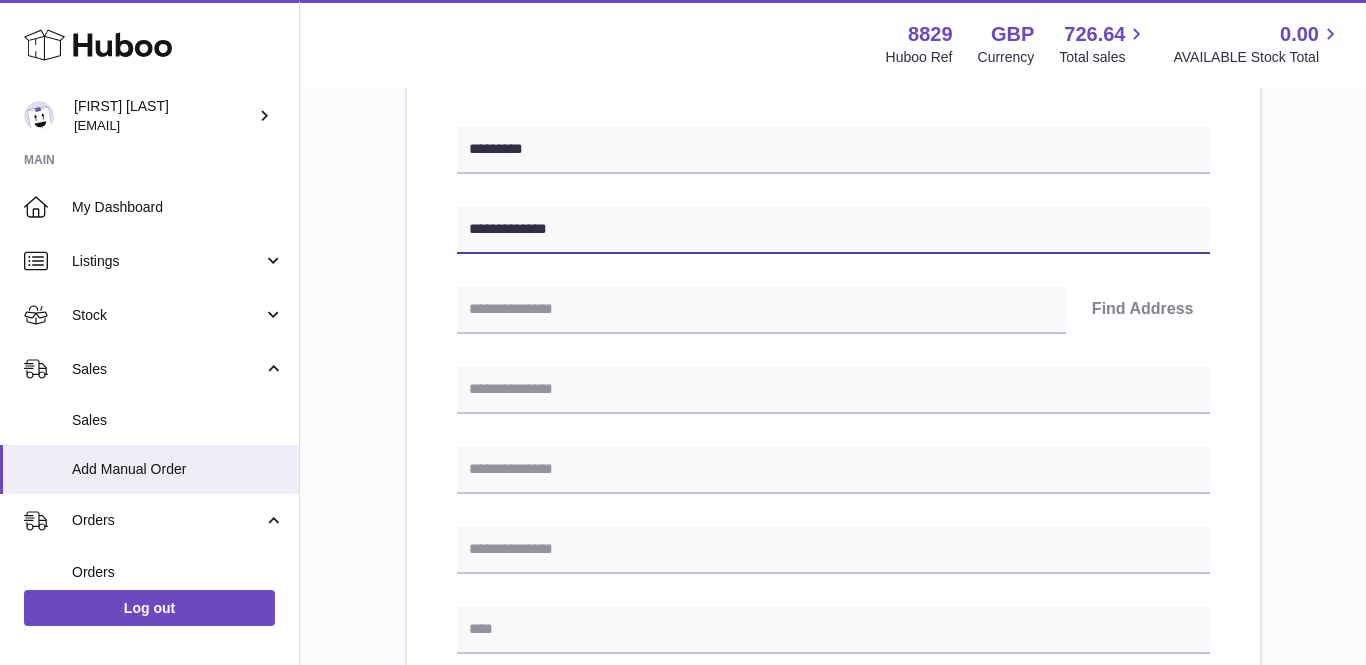 scroll, scrollTop: 271, scrollLeft: 0, axis: vertical 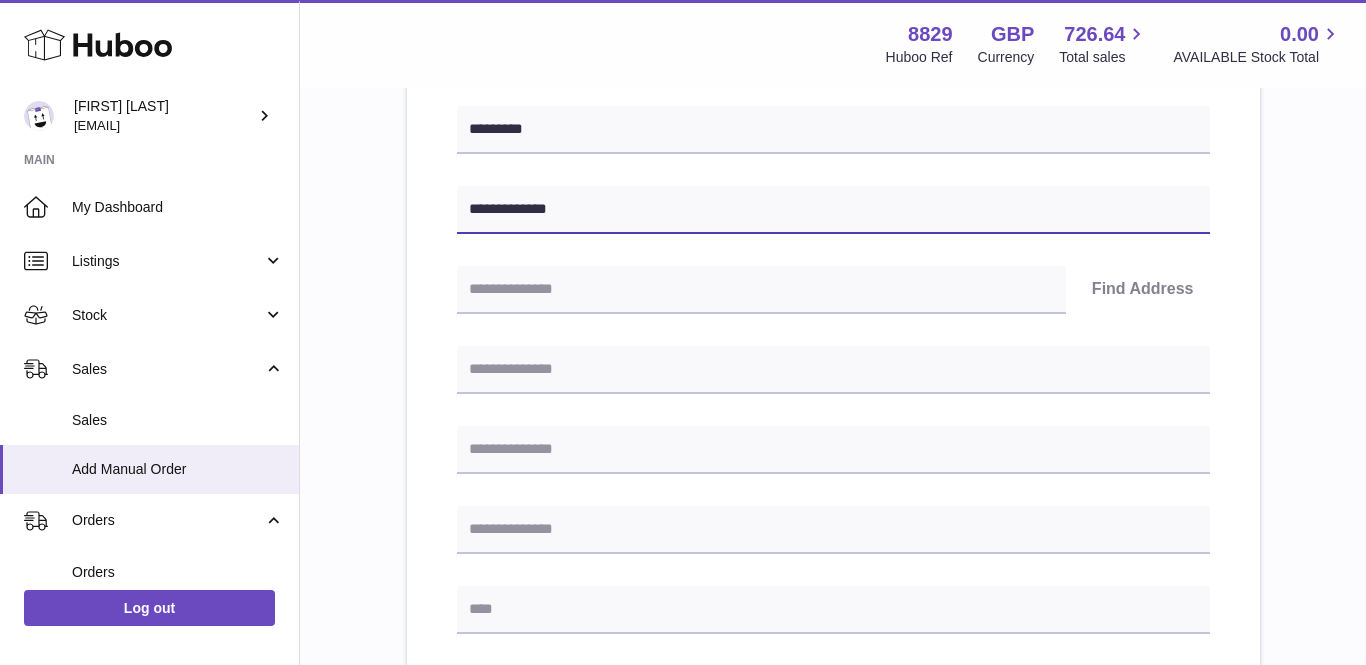 type on "**********" 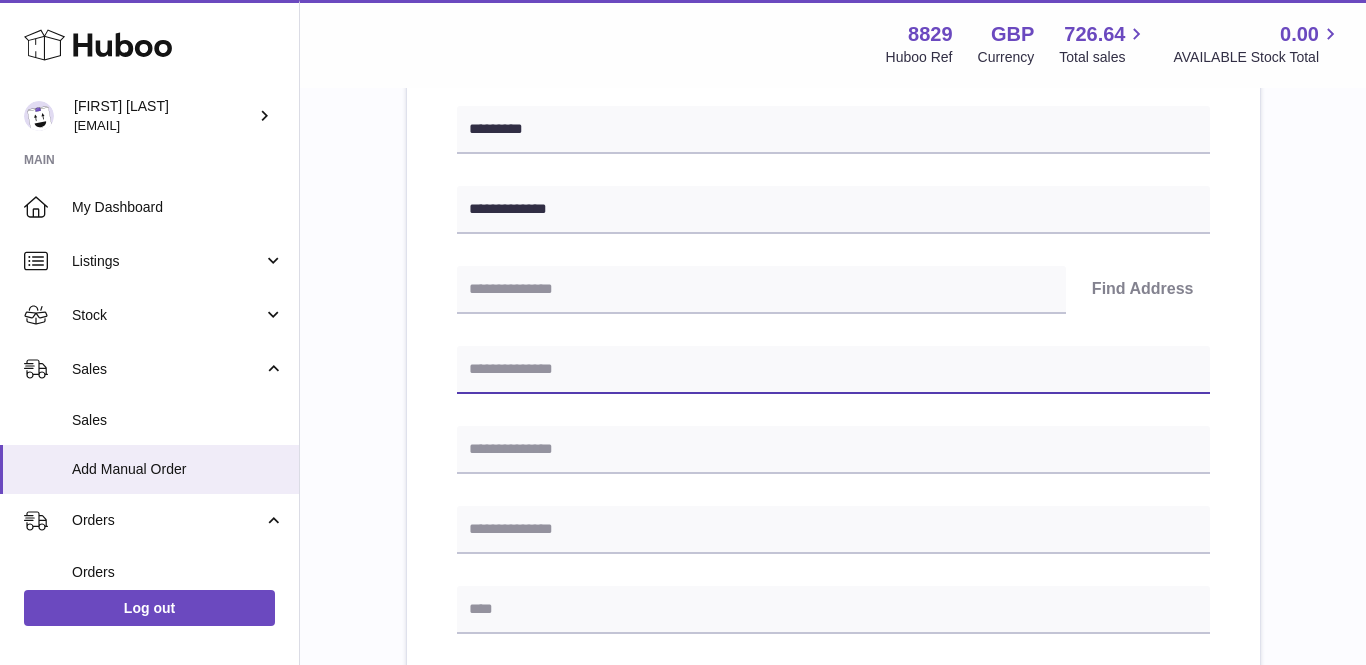 click at bounding box center [833, 370] 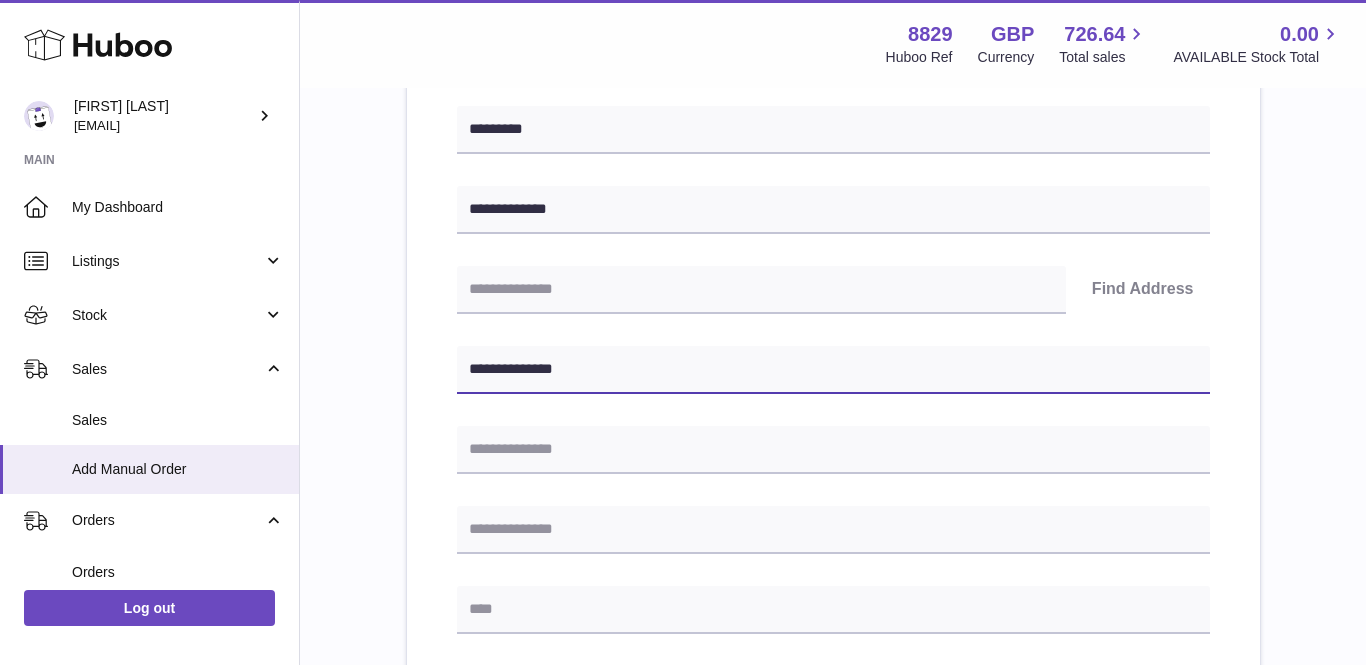 type on "**********" 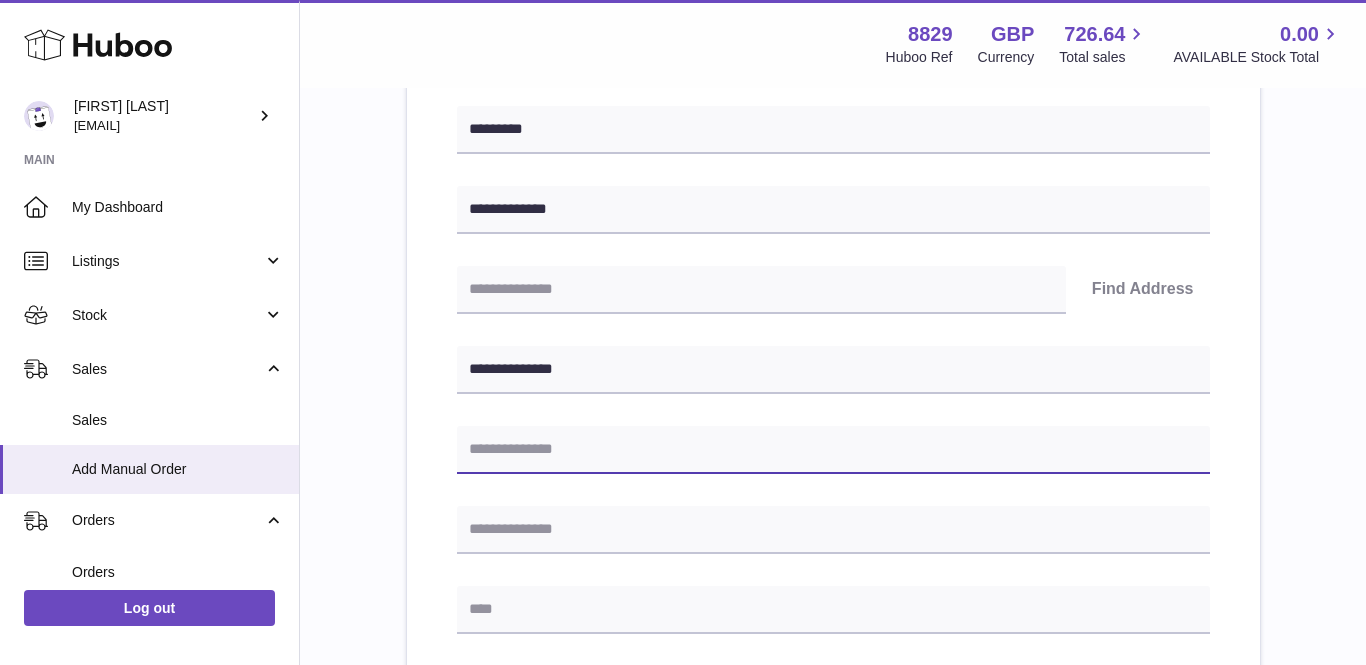 click at bounding box center [833, 450] 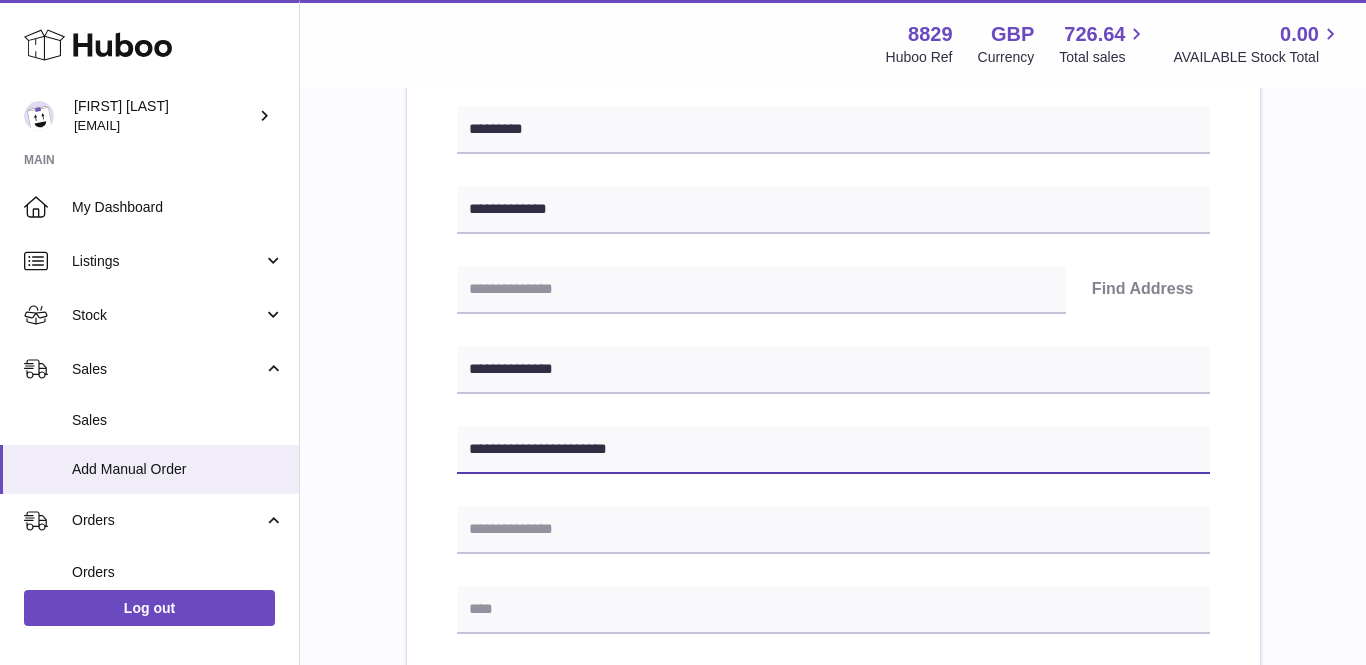 type on "**********" 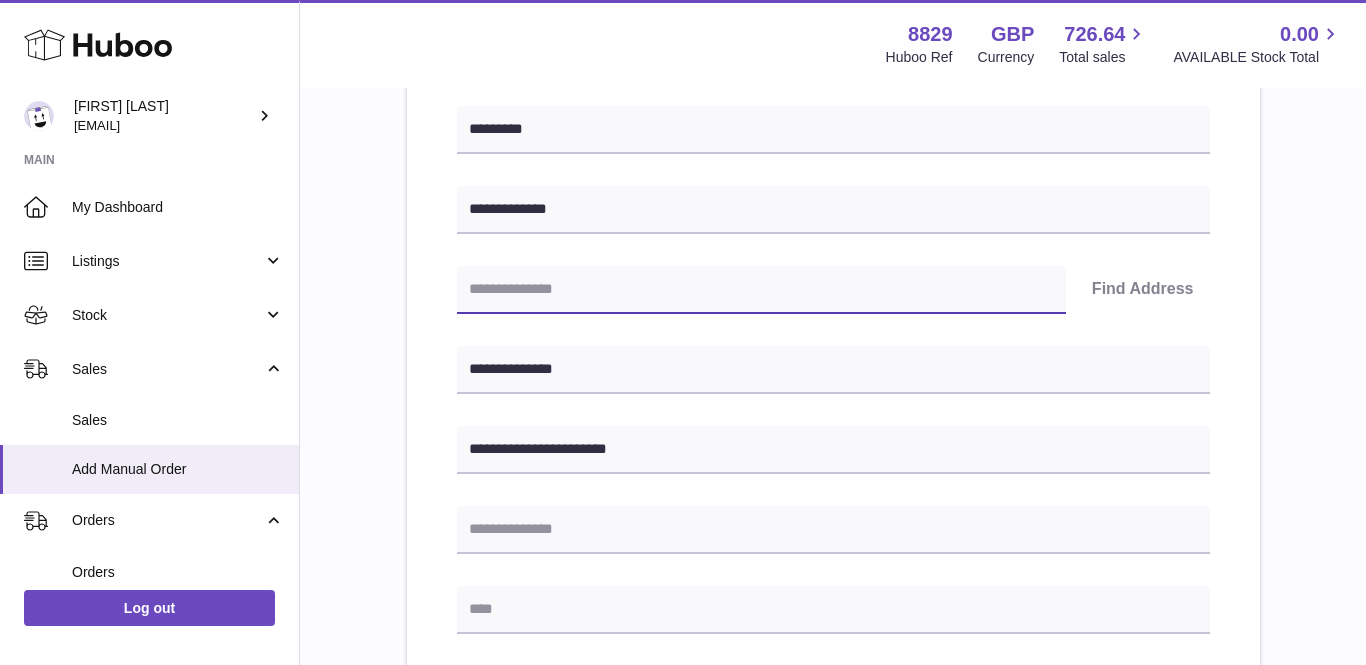 click at bounding box center (761, 290) 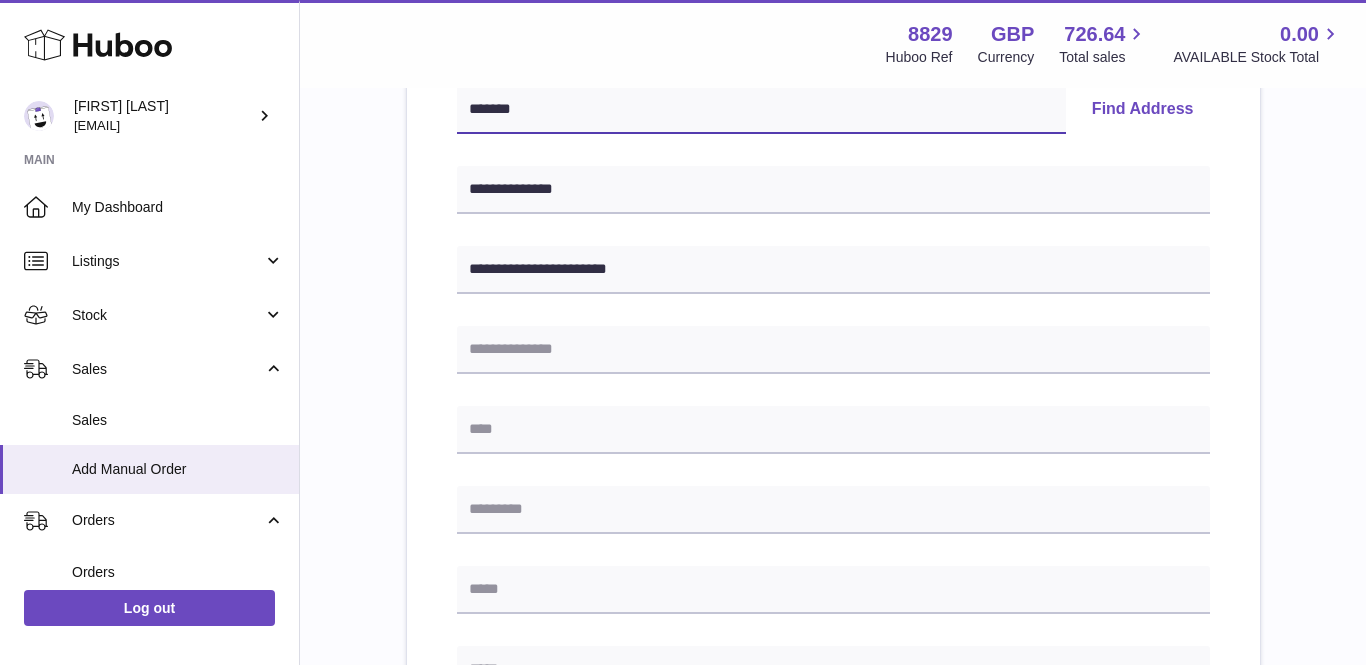 scroll, scrollTop: 478, scrollLeft: 0, axis: vertical 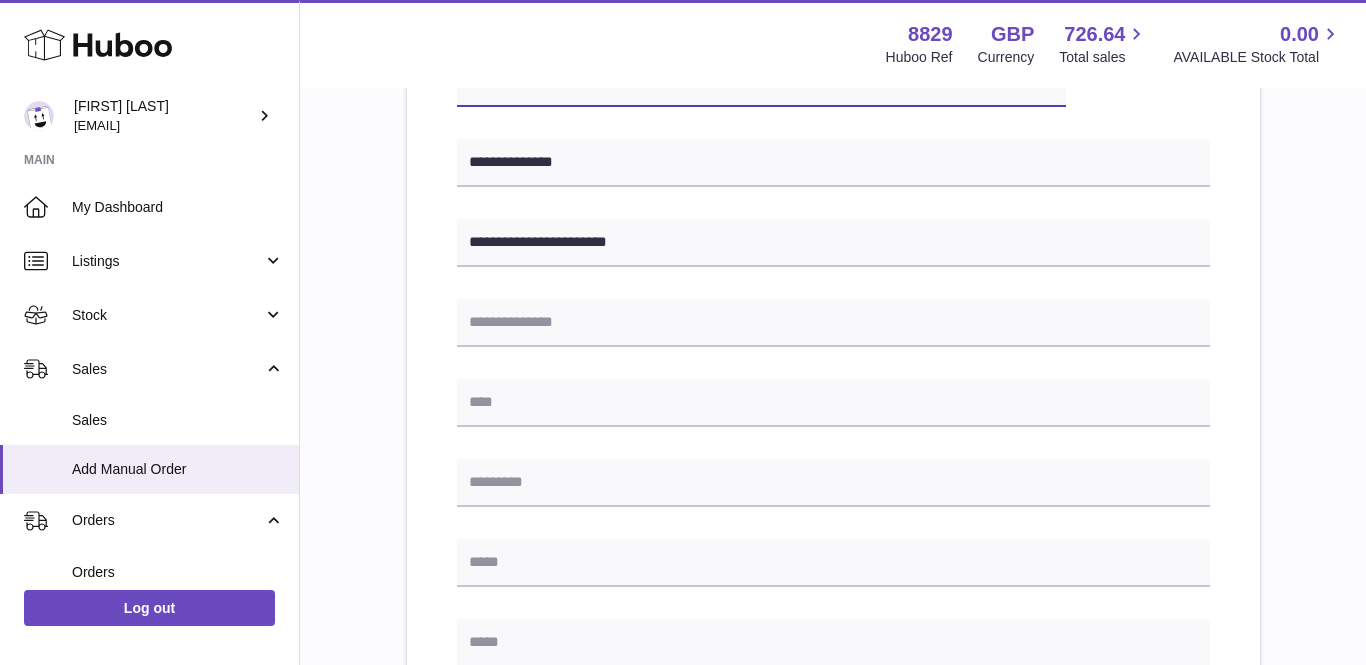 type on "*******" 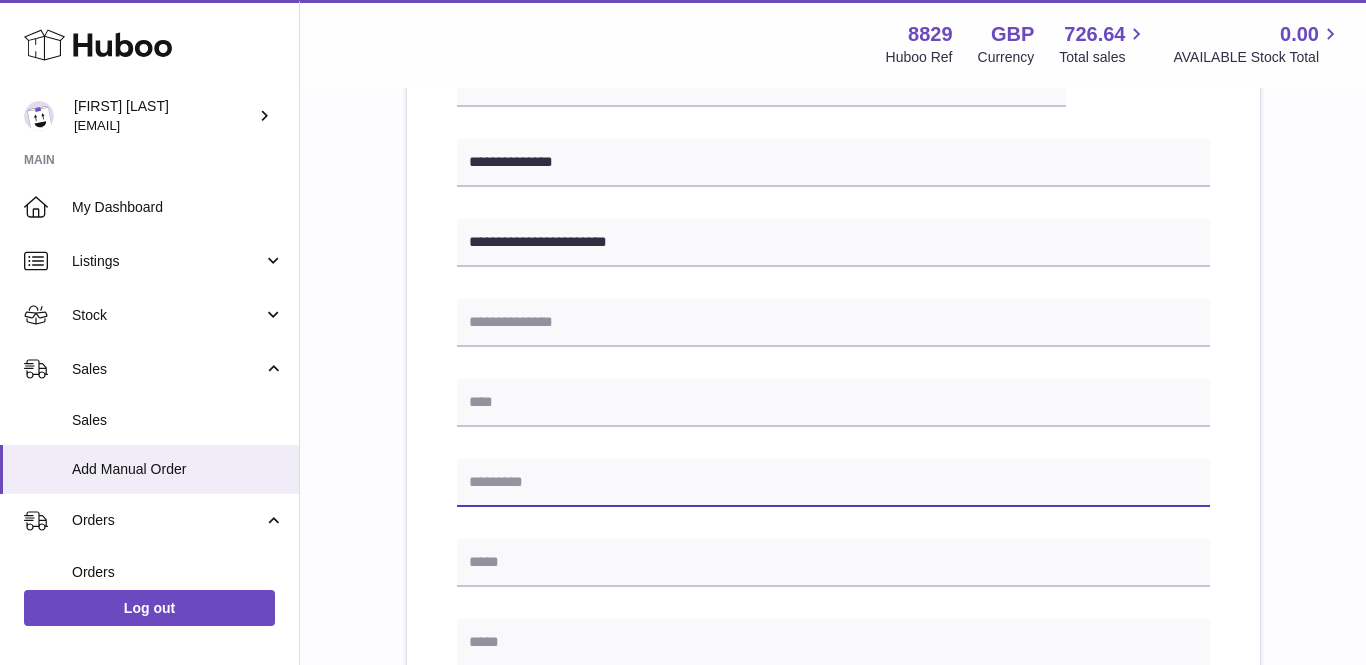 click at bounding box center (833, 483) 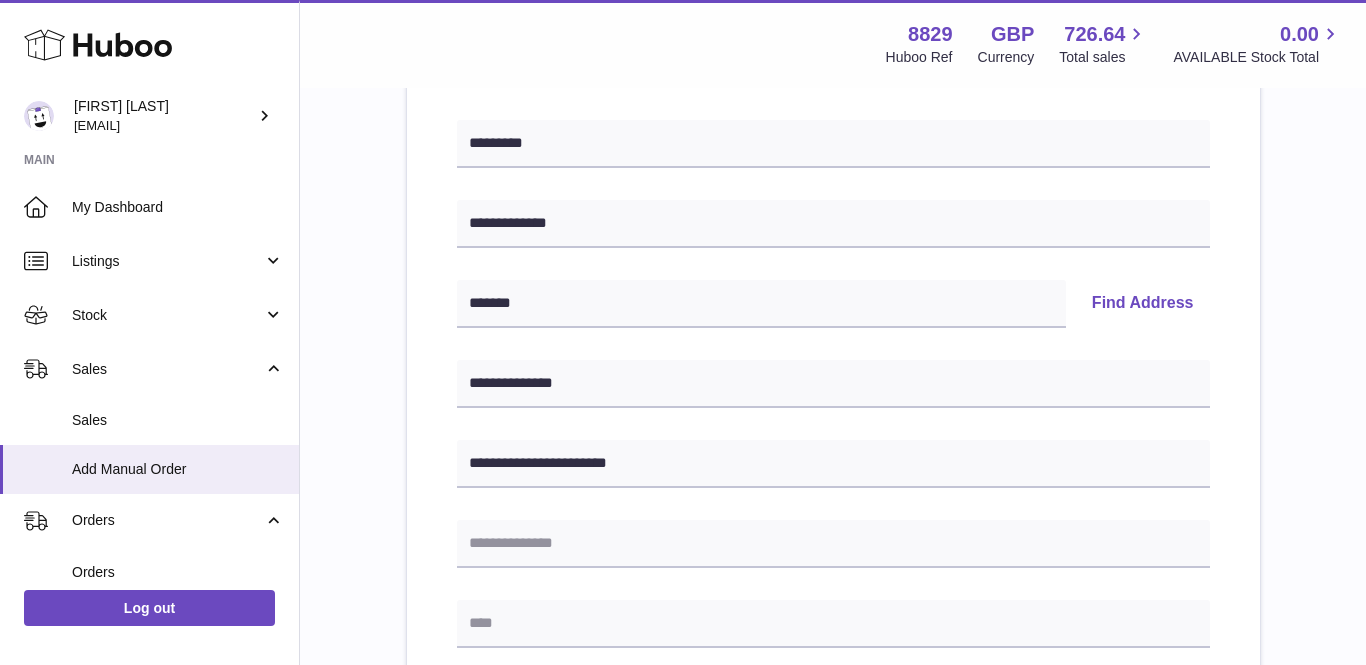 scroll, scrollTop: 242, scrollLeft: 0, axis: vertical 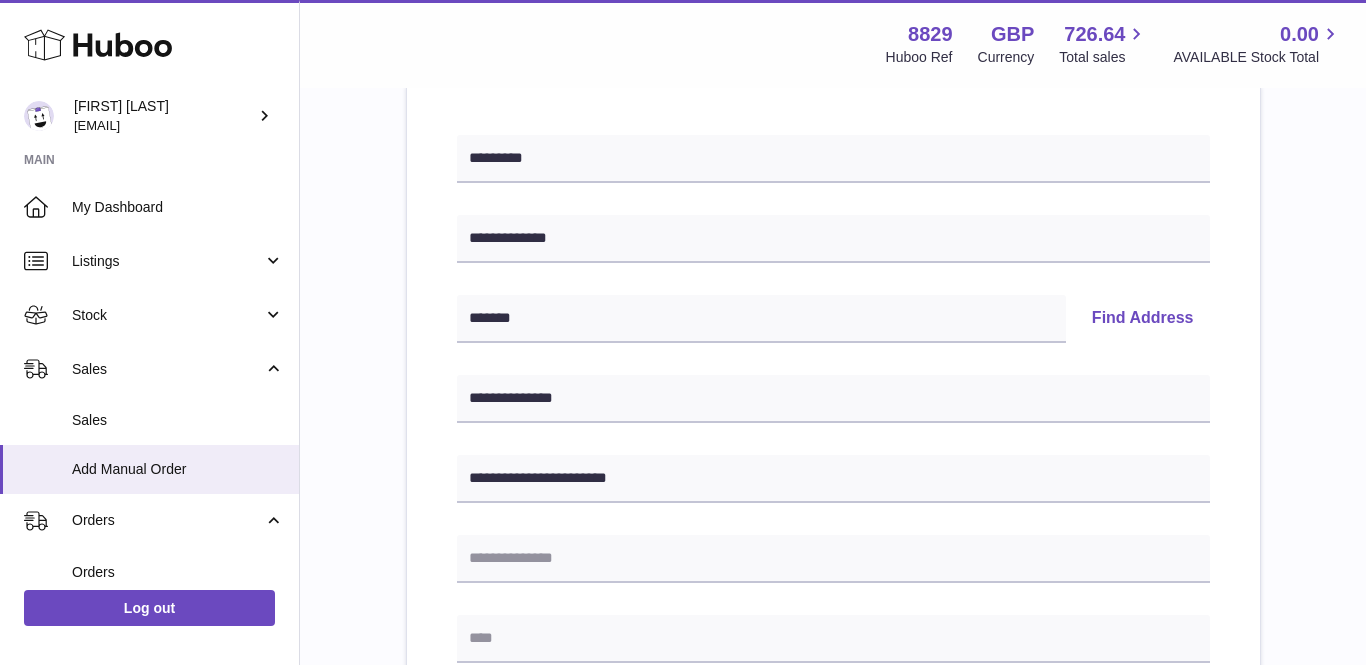 type on "*******" 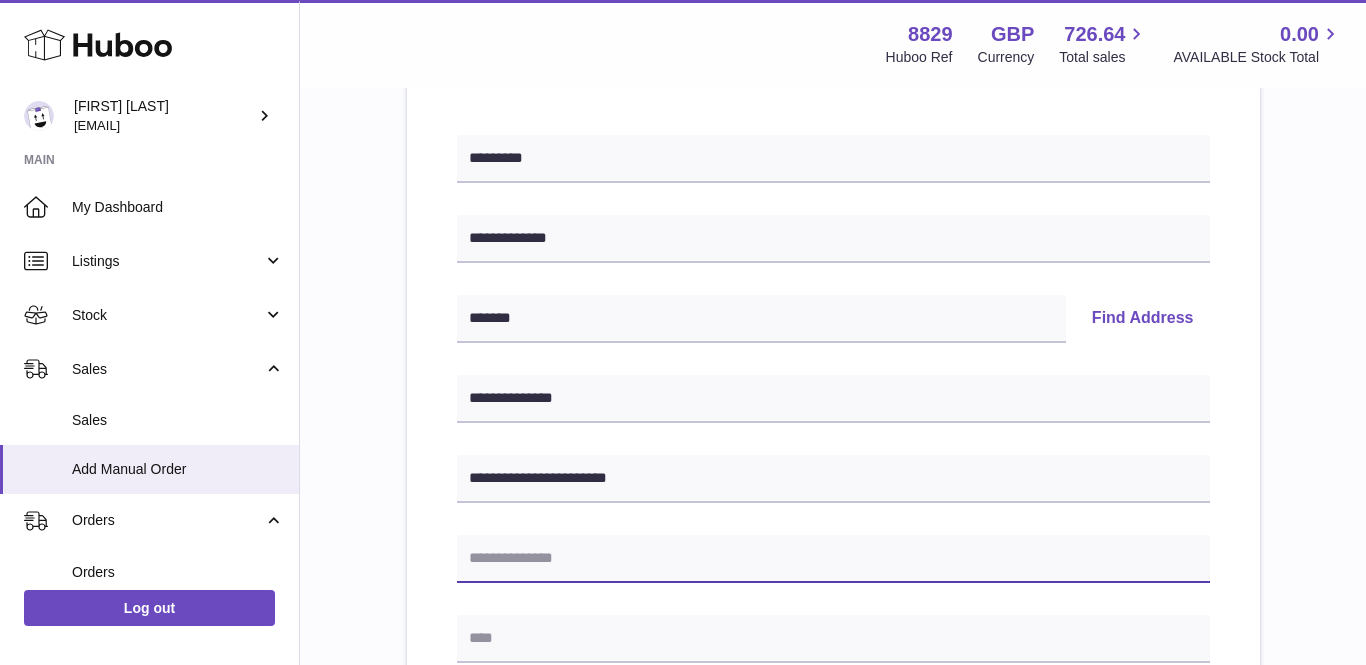 click at bounding box center (833, 559) 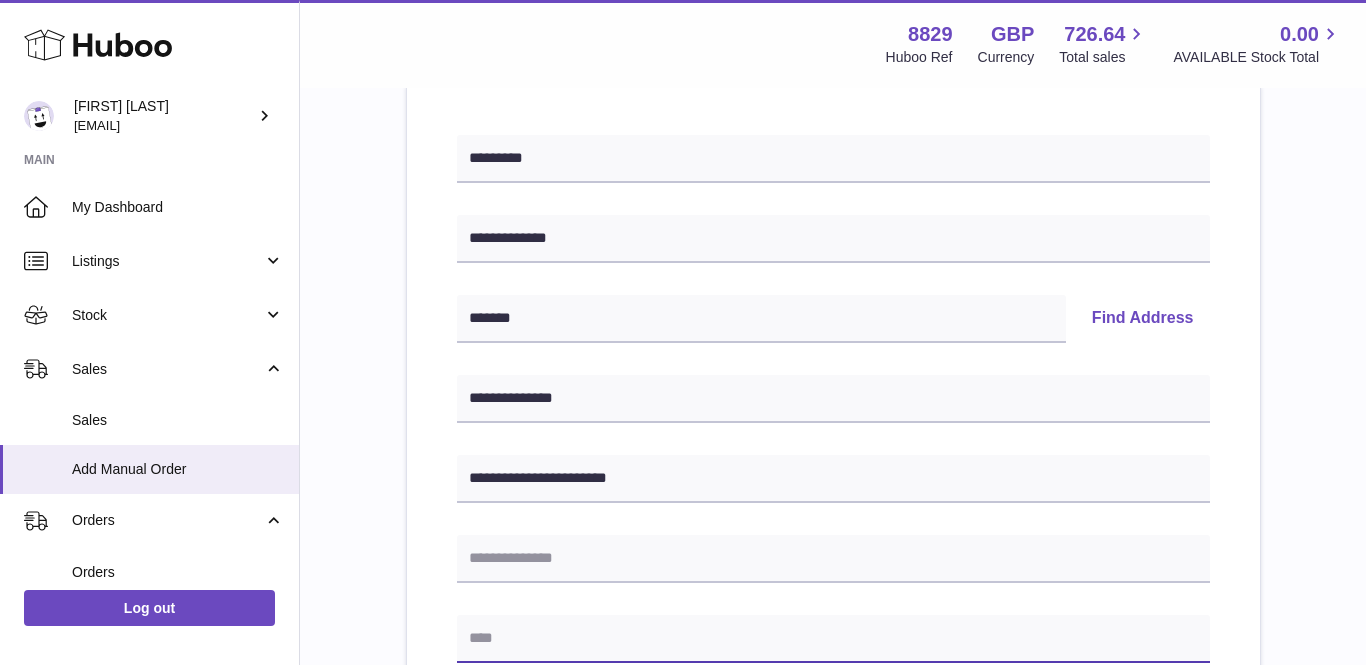 click at bounding box center [833, 639] 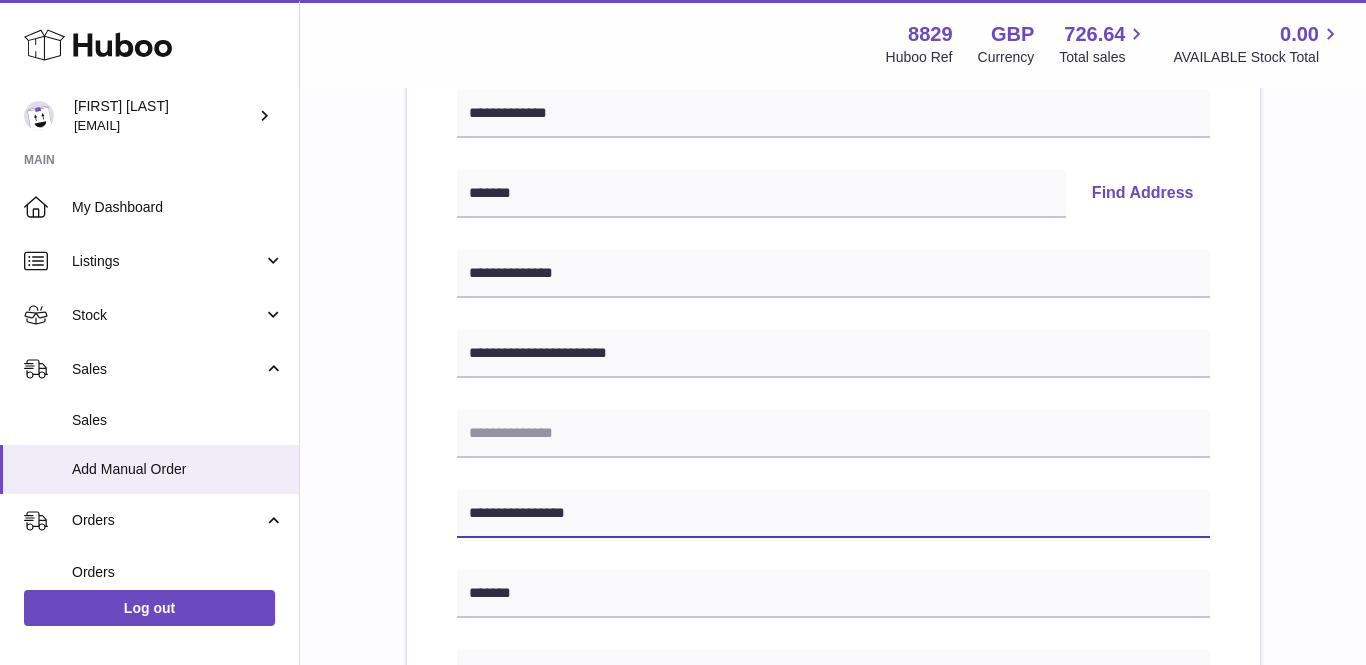 scroll, scrollTop: 416, scrollLeft: 0, axis: vertical 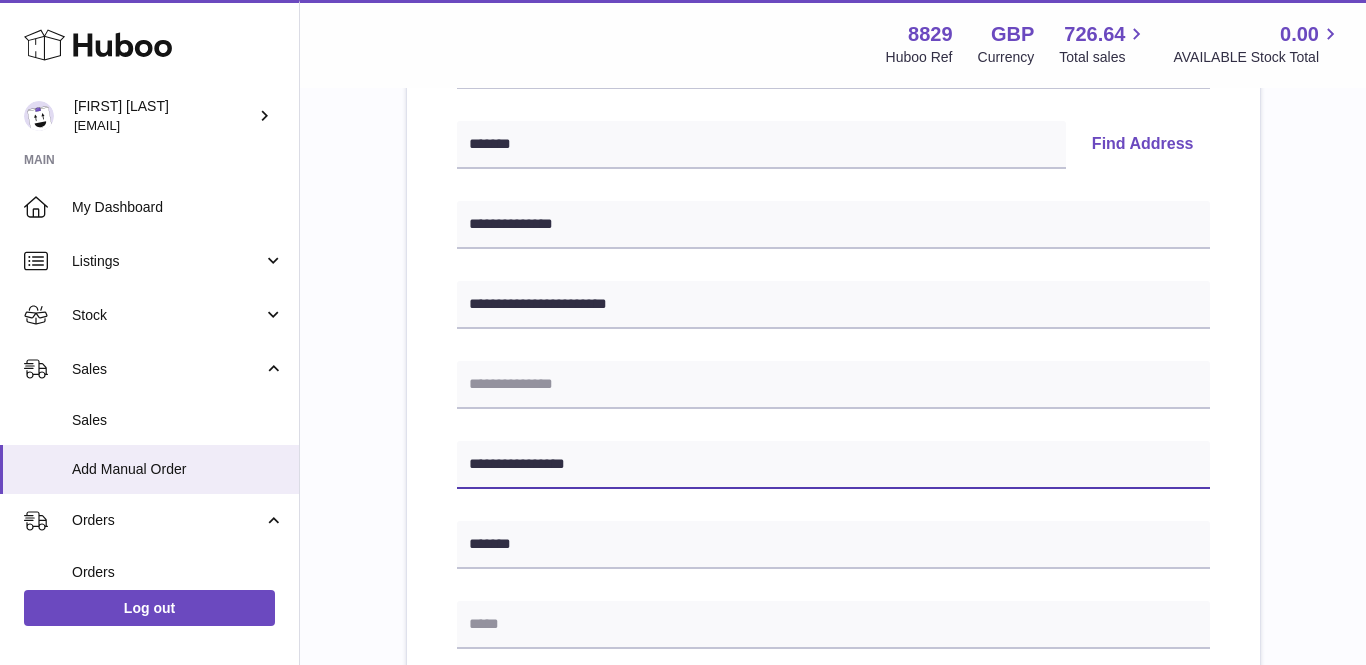type on "**********" 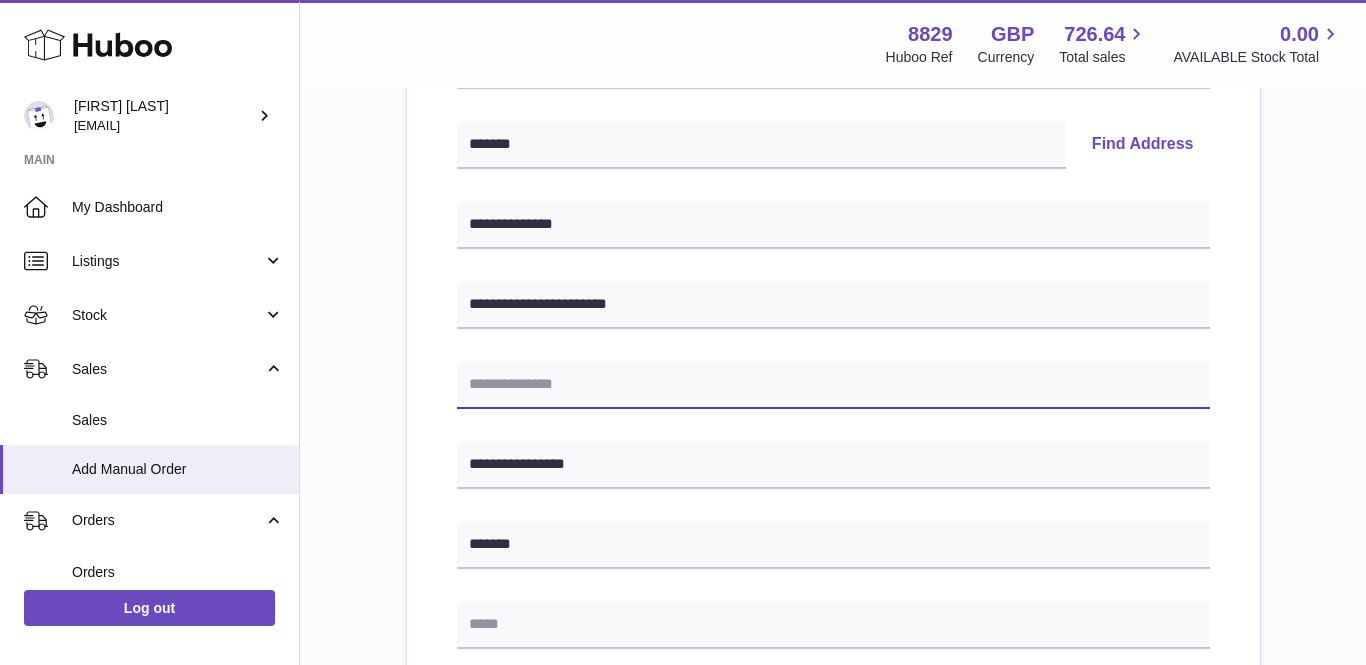 click at bounding box center (833, 385) 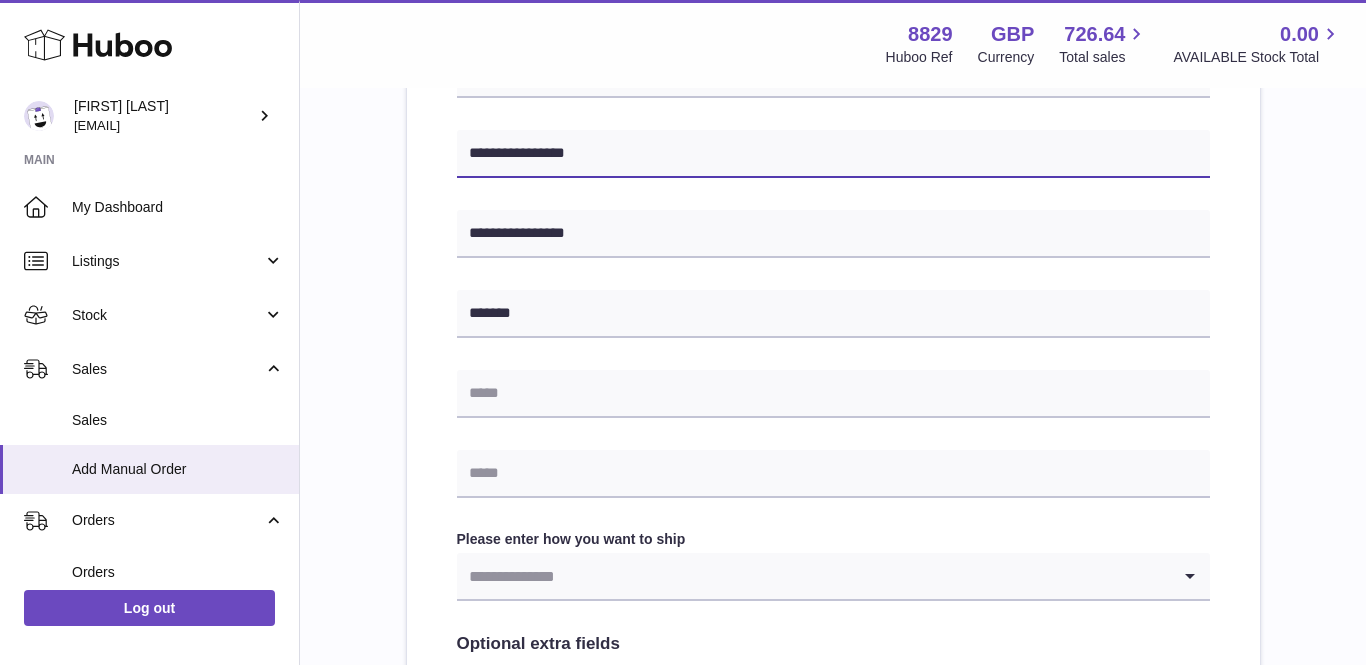 scroll, scrollTop: 666, scrollLeft: 0, axis: vertical 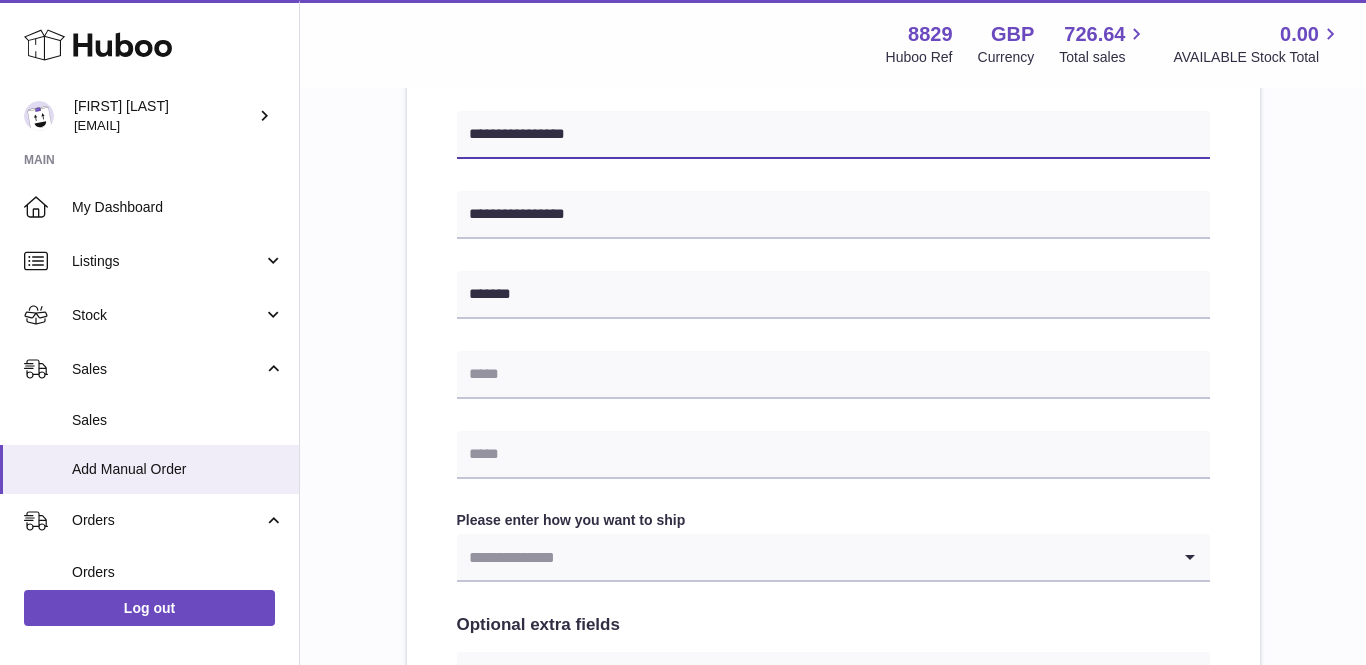 type on "**********" 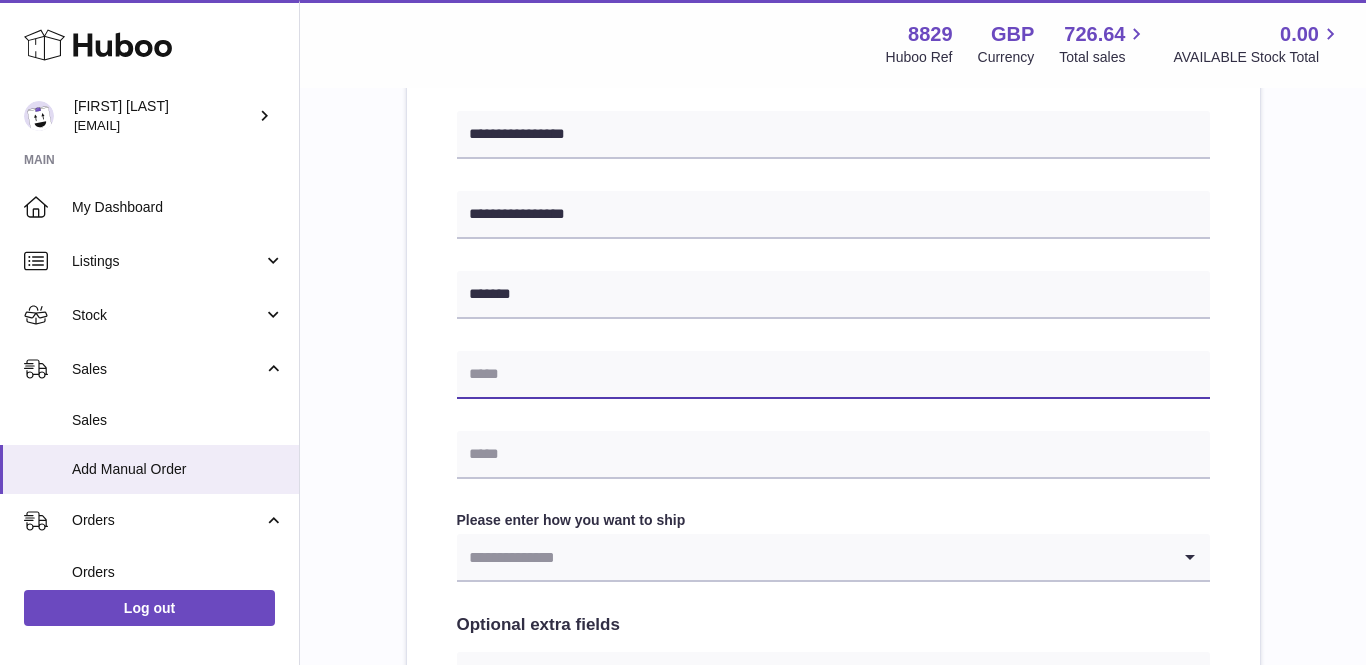 click at bounding box center (833, 375) 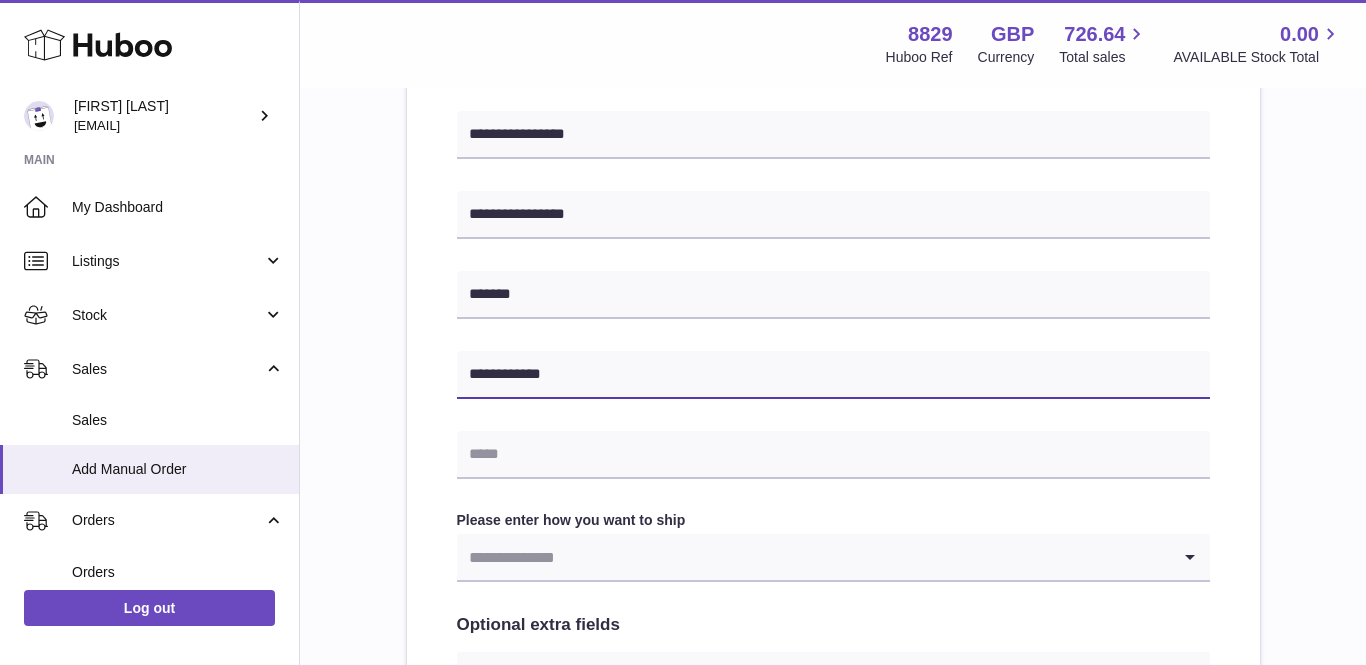 type on "**********" 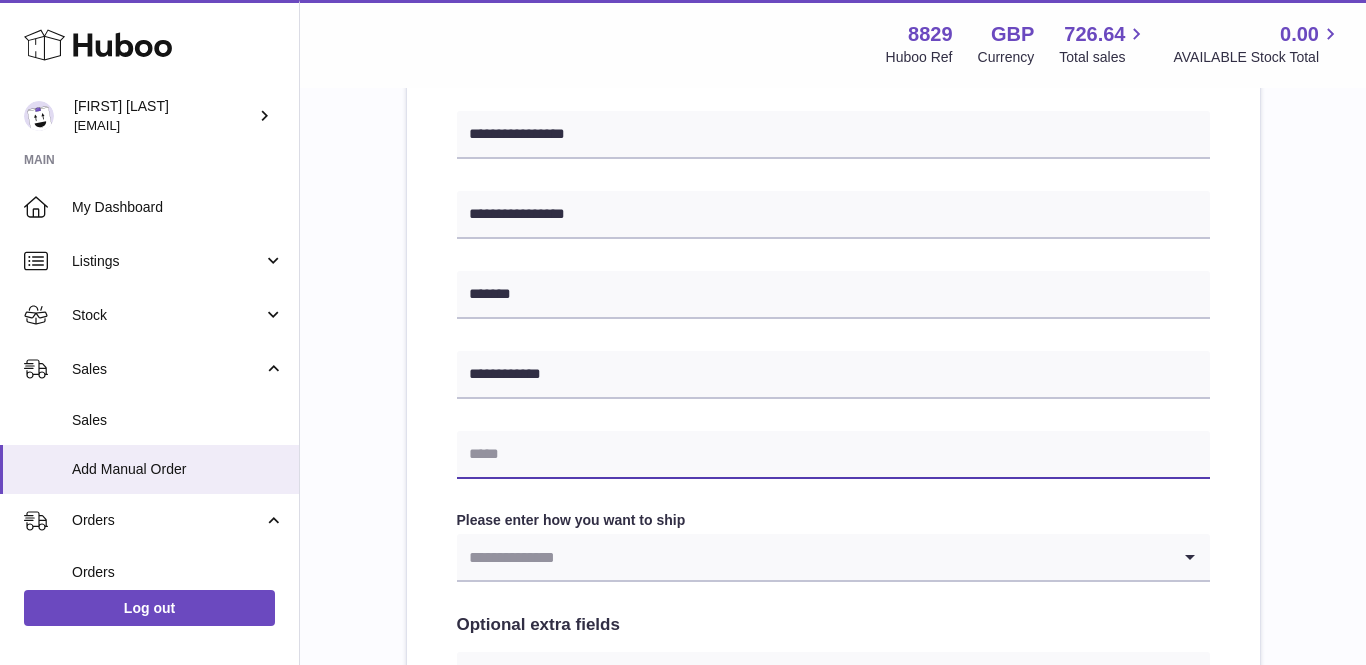 click at bounding box center [833, 455] 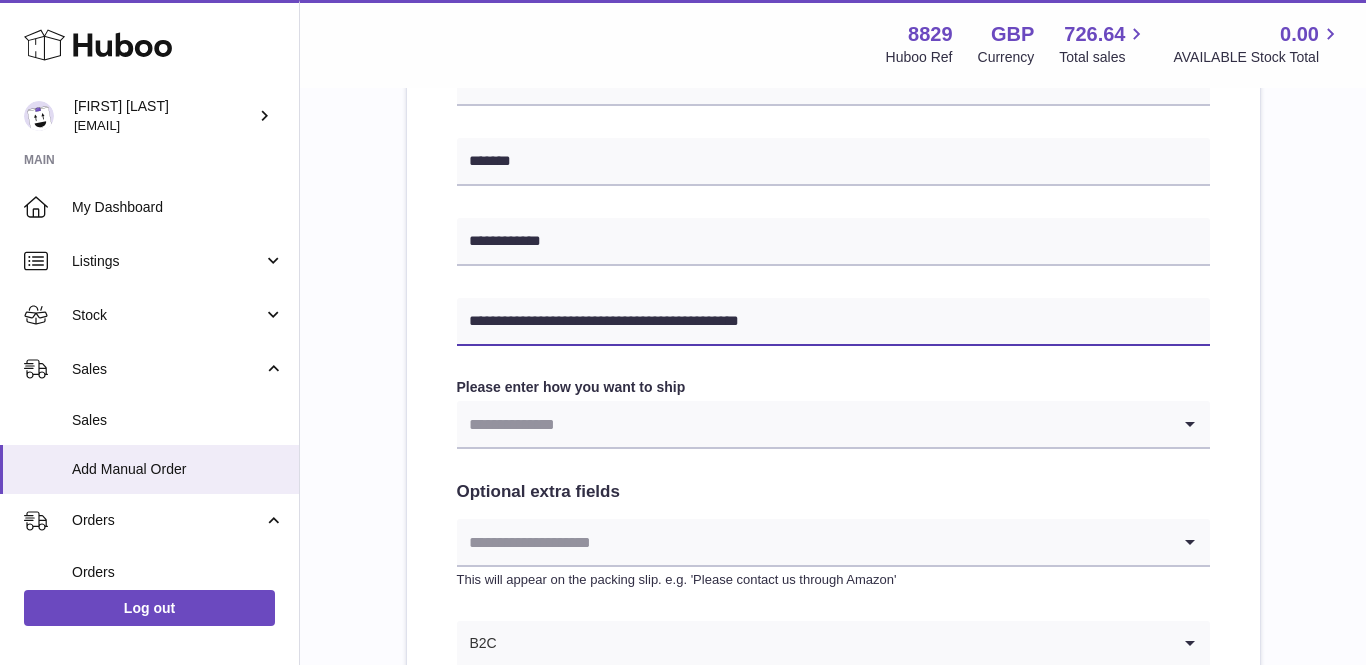 scroll, scrollTop: 858, scrollLeft: 0, axis: vertical 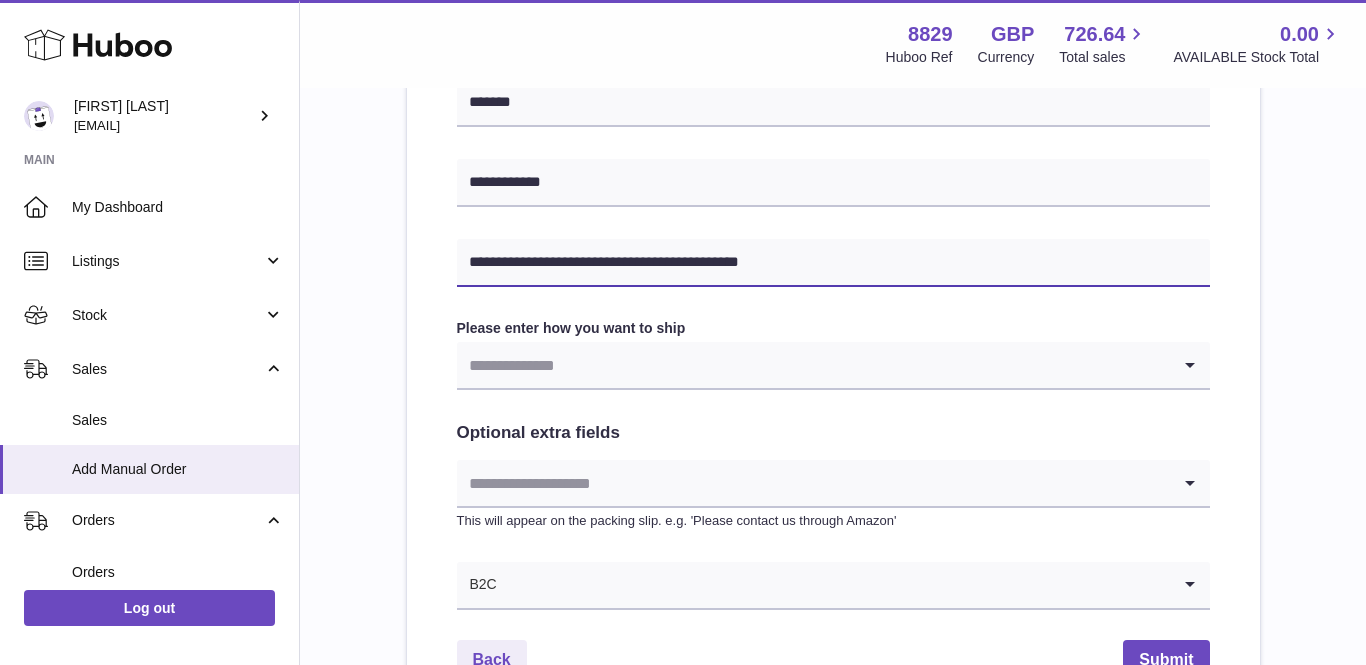 type on "**********" 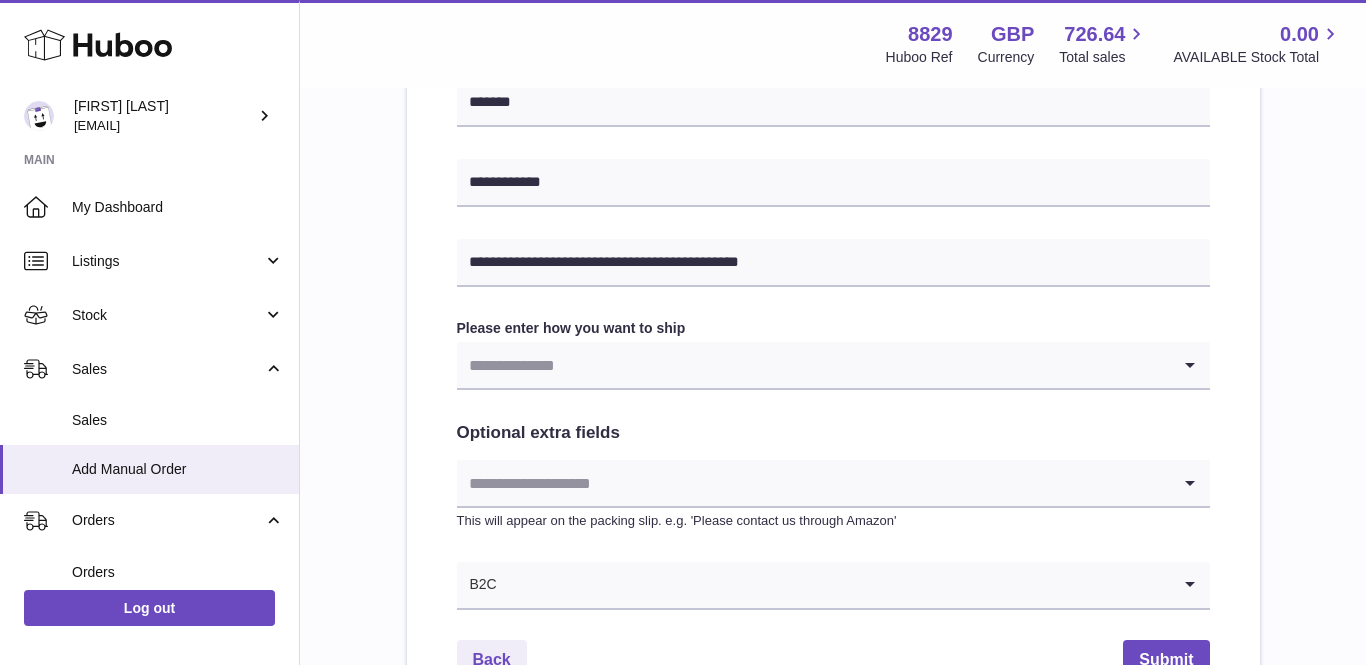 click at bounding box center (813, 365) 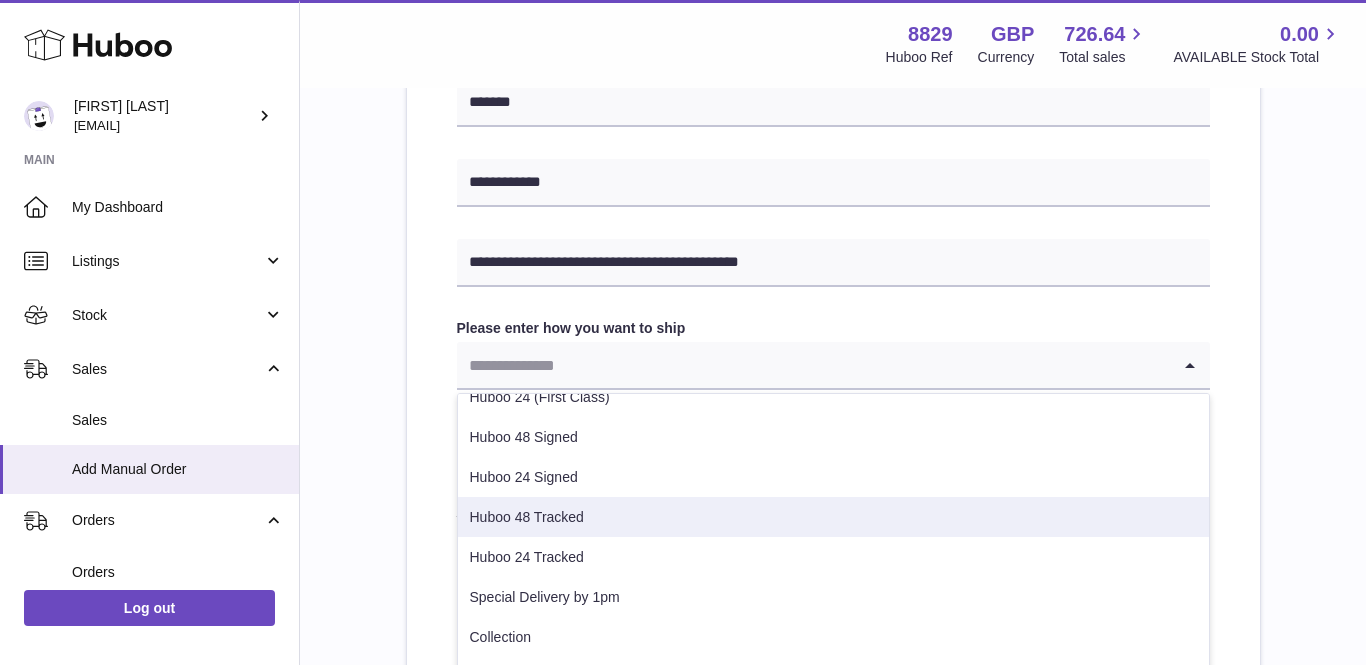 scroll, scrollTop: 62, scrollLeft: 0, axis: vertical 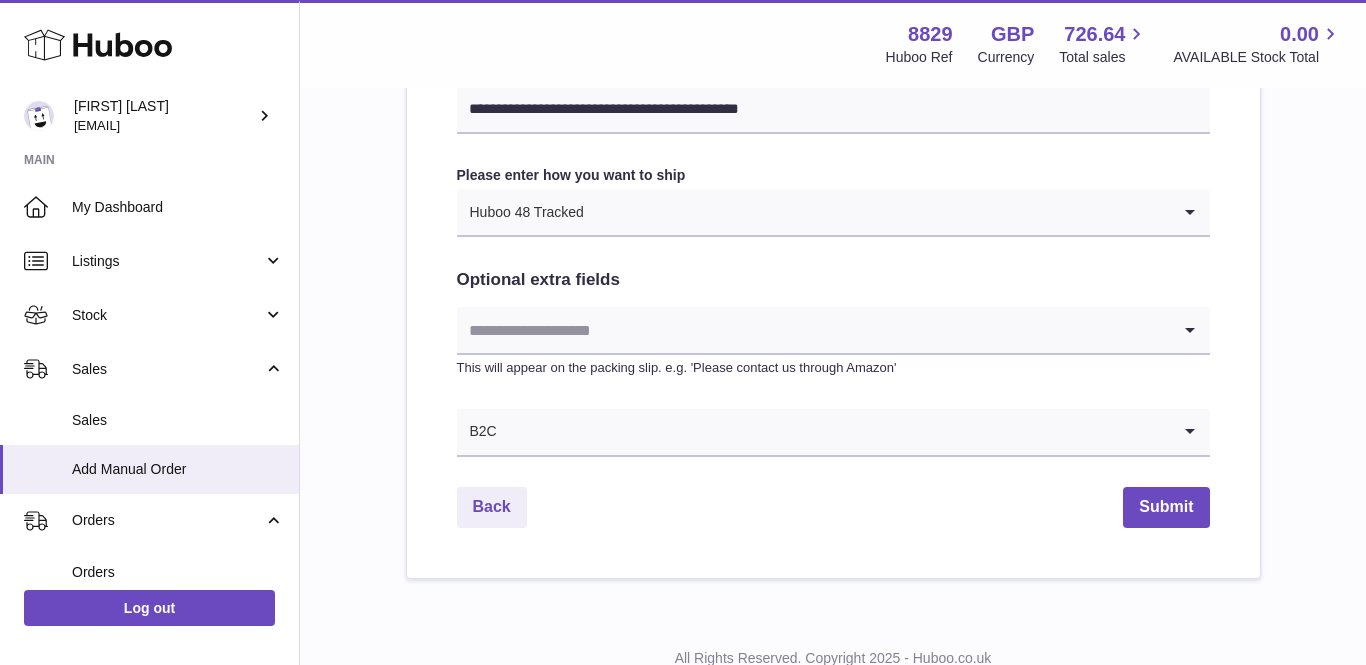 click at bounding box center (834, 432) 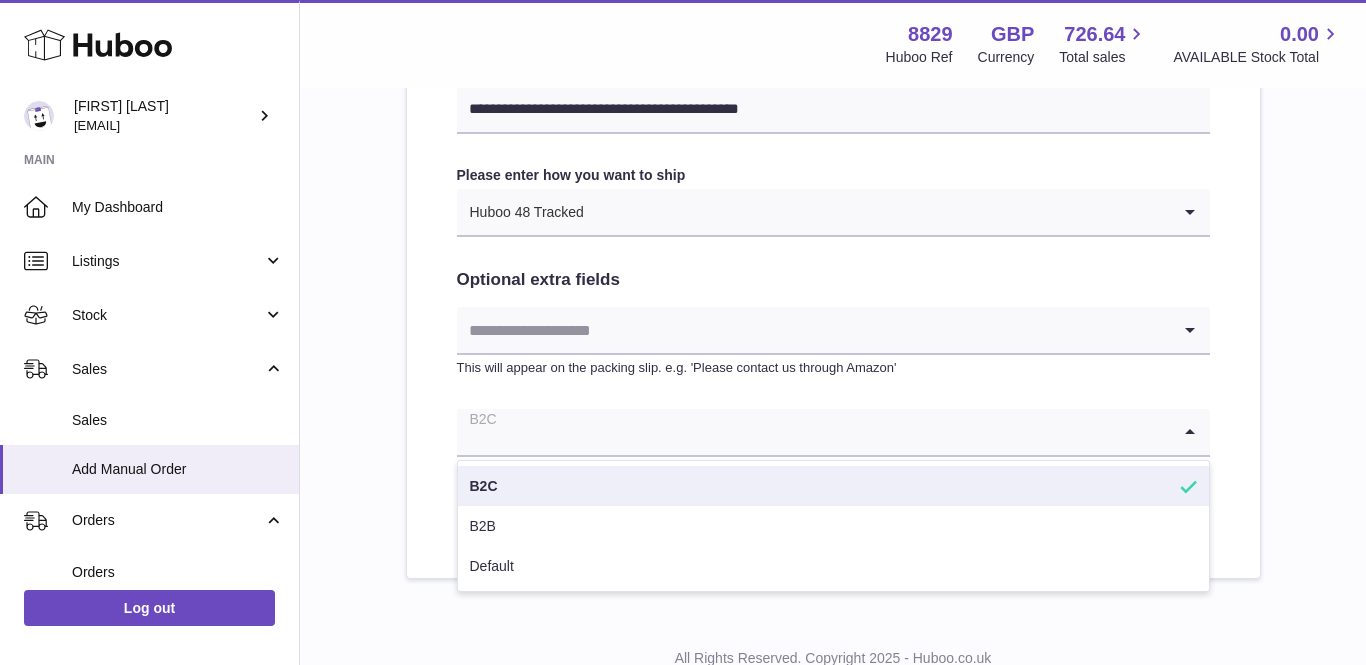 click on "B2C" at bounding box center [833, 486] 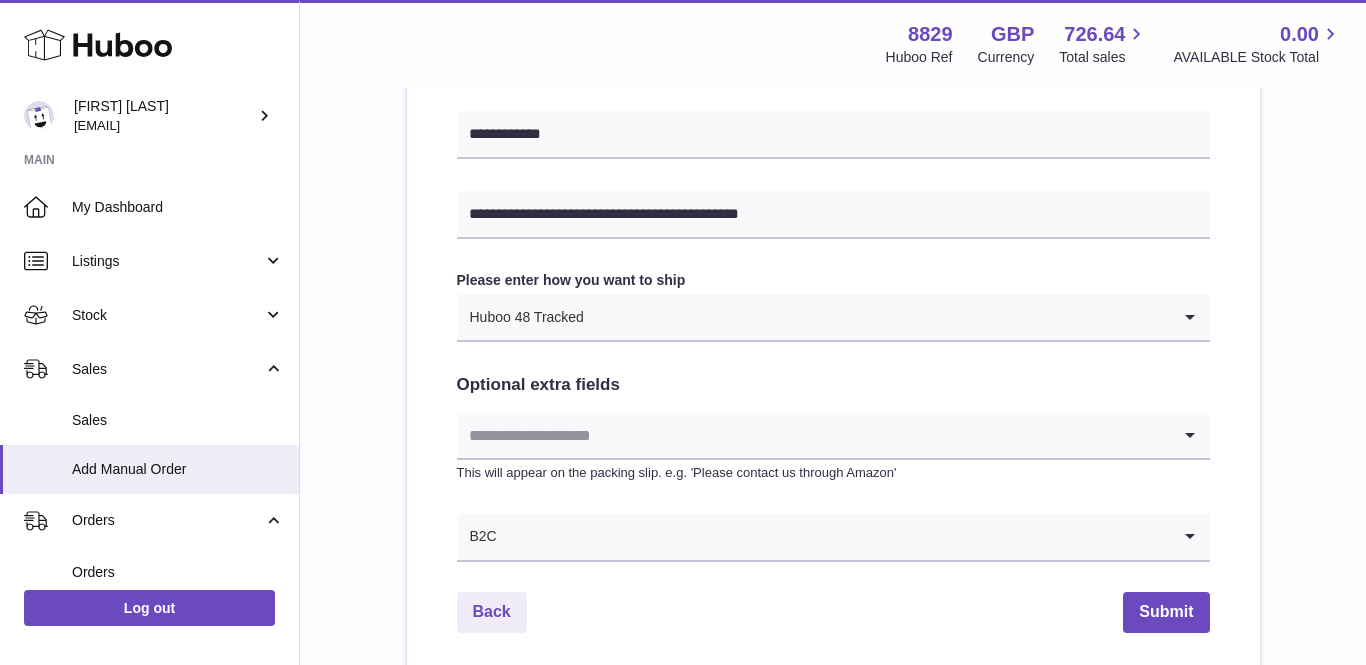 scroll, scrollTop: 934, scrollLeft: 0, axis: vertical 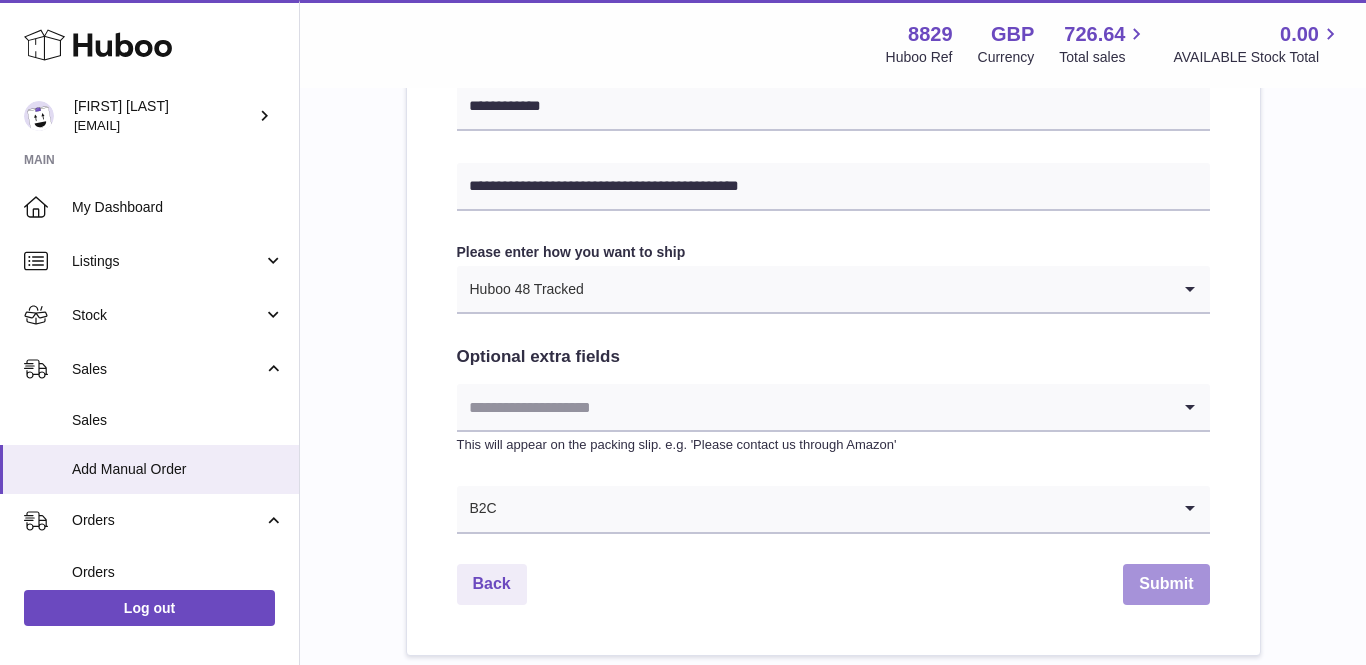 click on "Submit" at bounding box center (1166, 584) 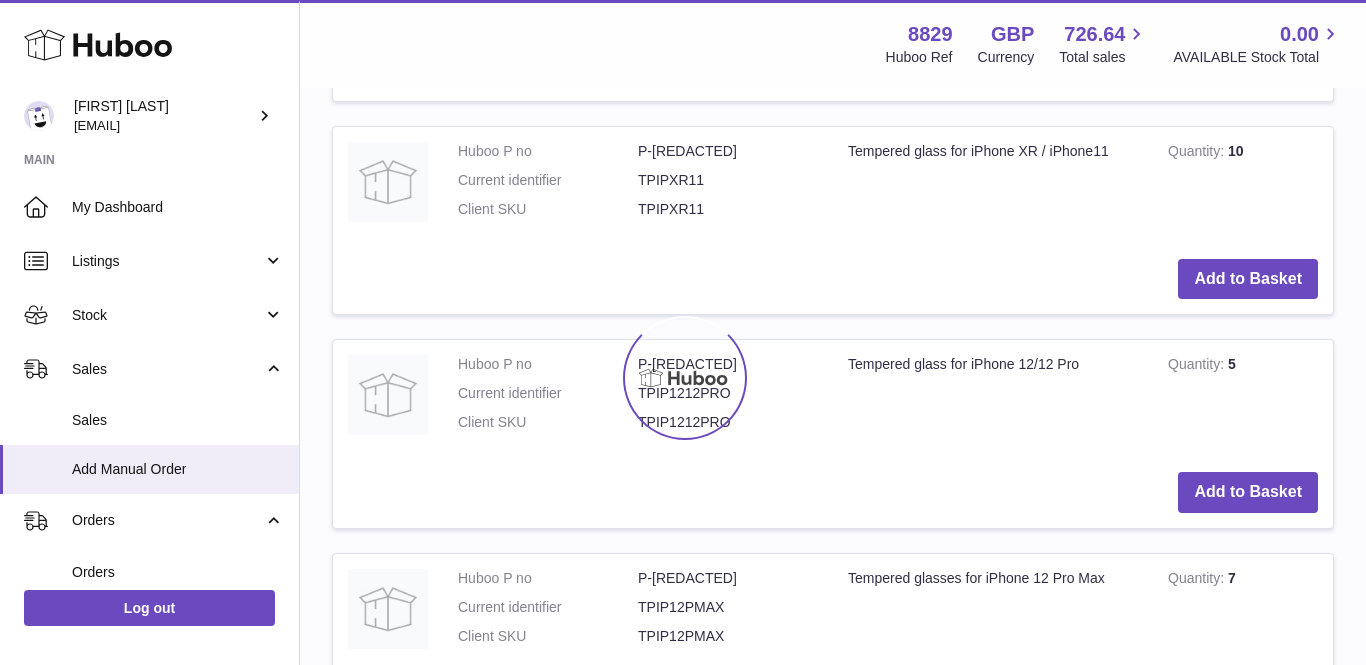 scroll, scrollTop: 0, scrollLeft: 0, axis: both 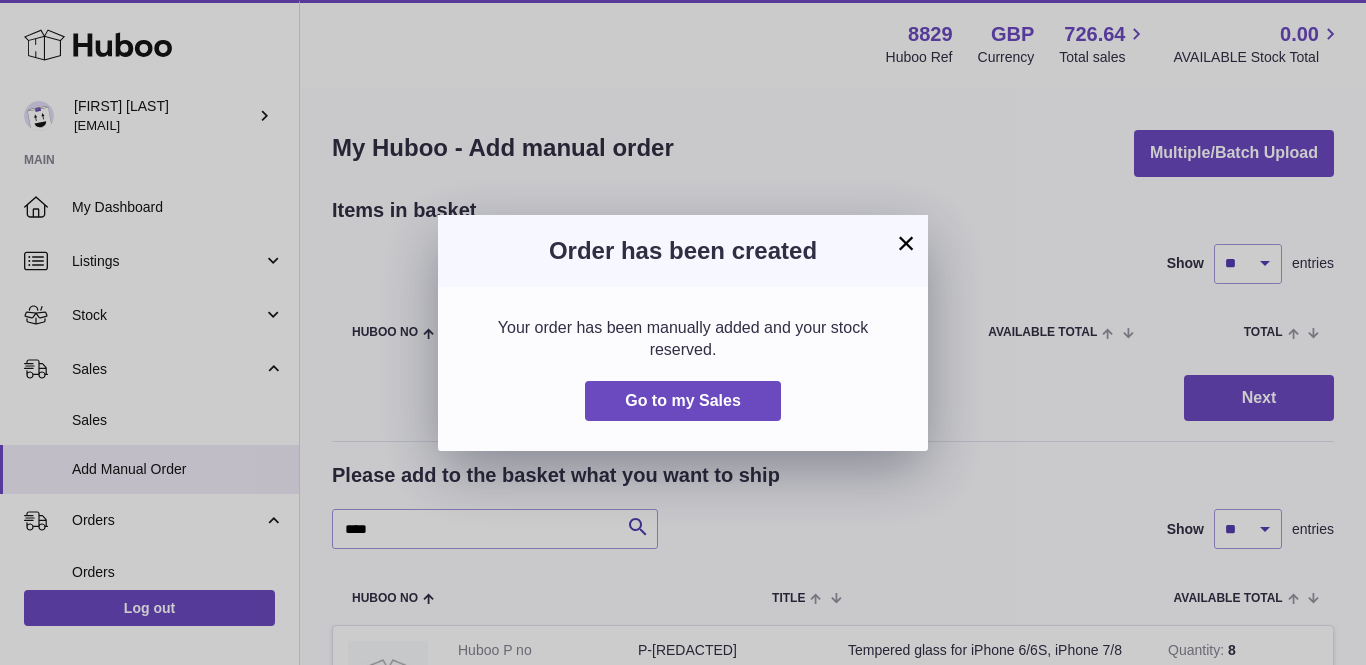 click on "×" at bounding box center (906, 243) 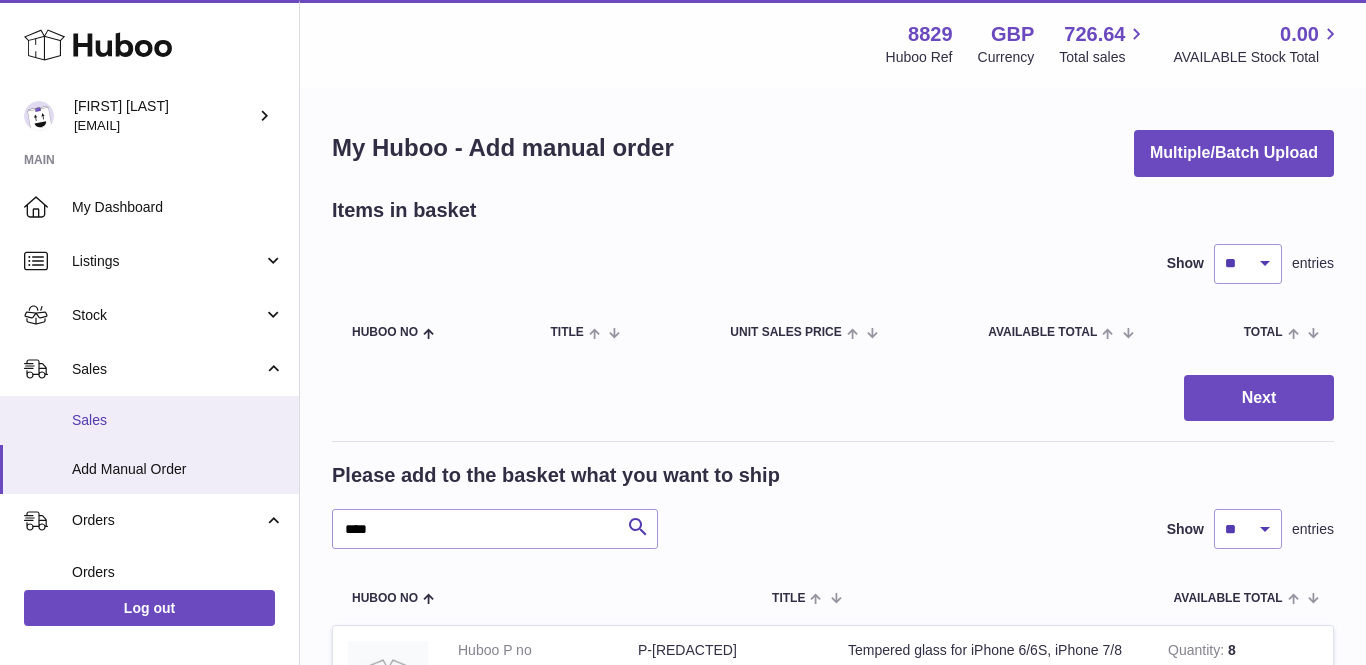 click on "Sales" at bounding box center (178, 420) 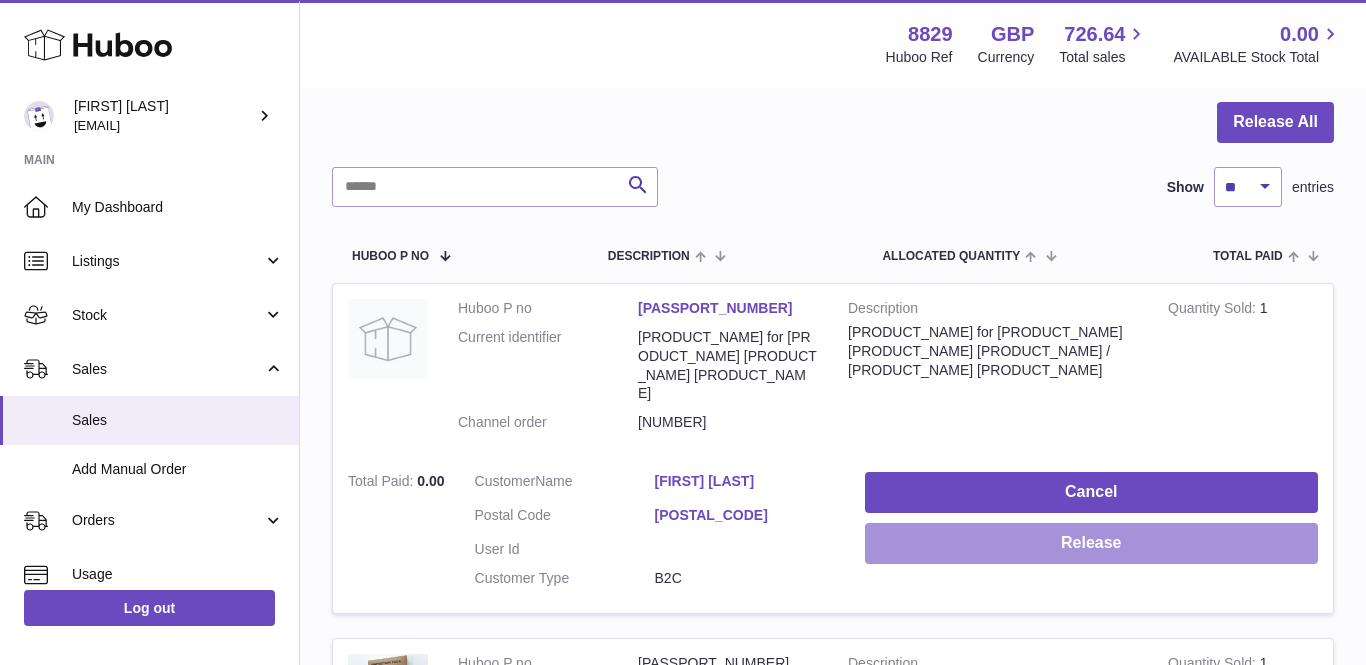 scroll, scrollTop: 0, scrollLeft: 0, axis: both 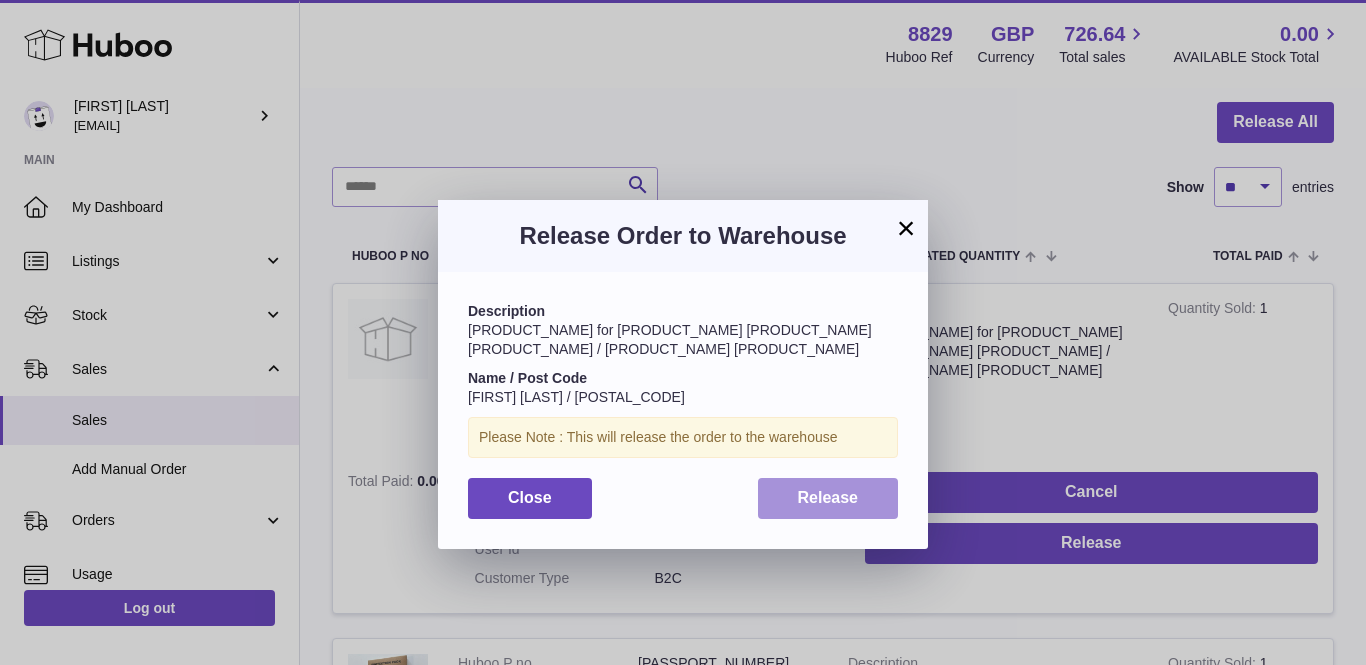 click on "Release" at bounding box center (828, 498) 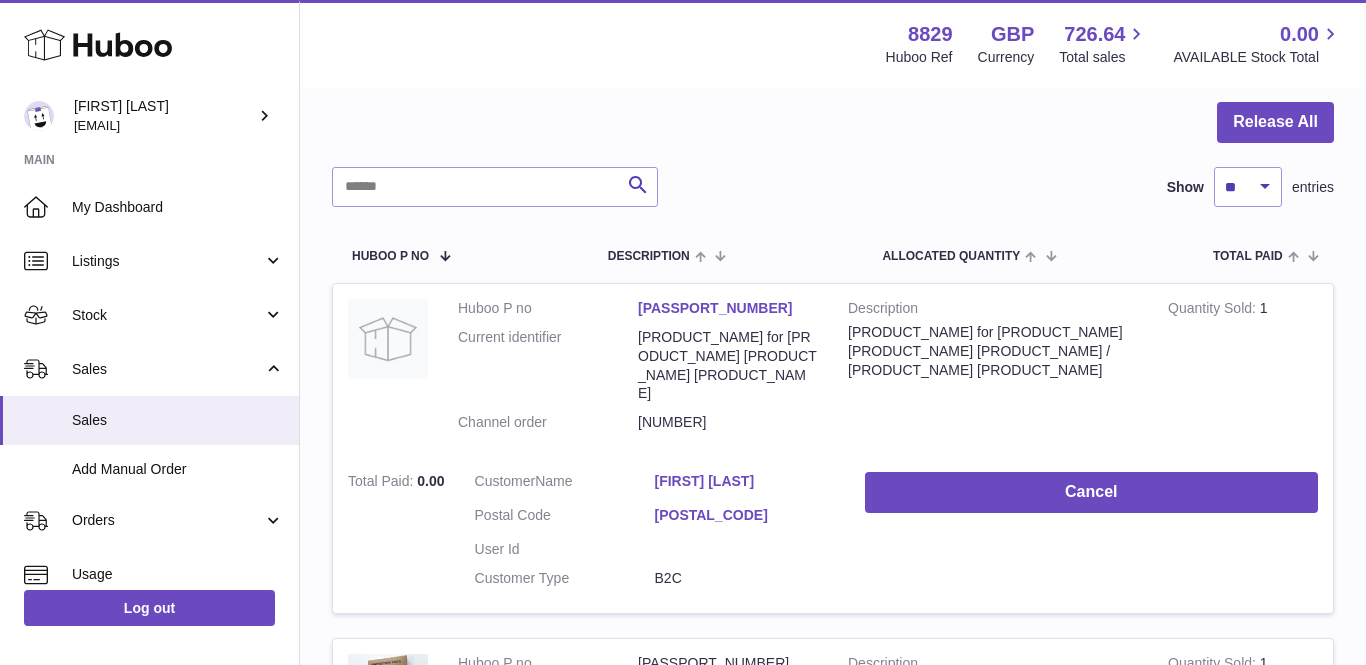 click on "Wiesia Fender" at bounding box center [745, 481] 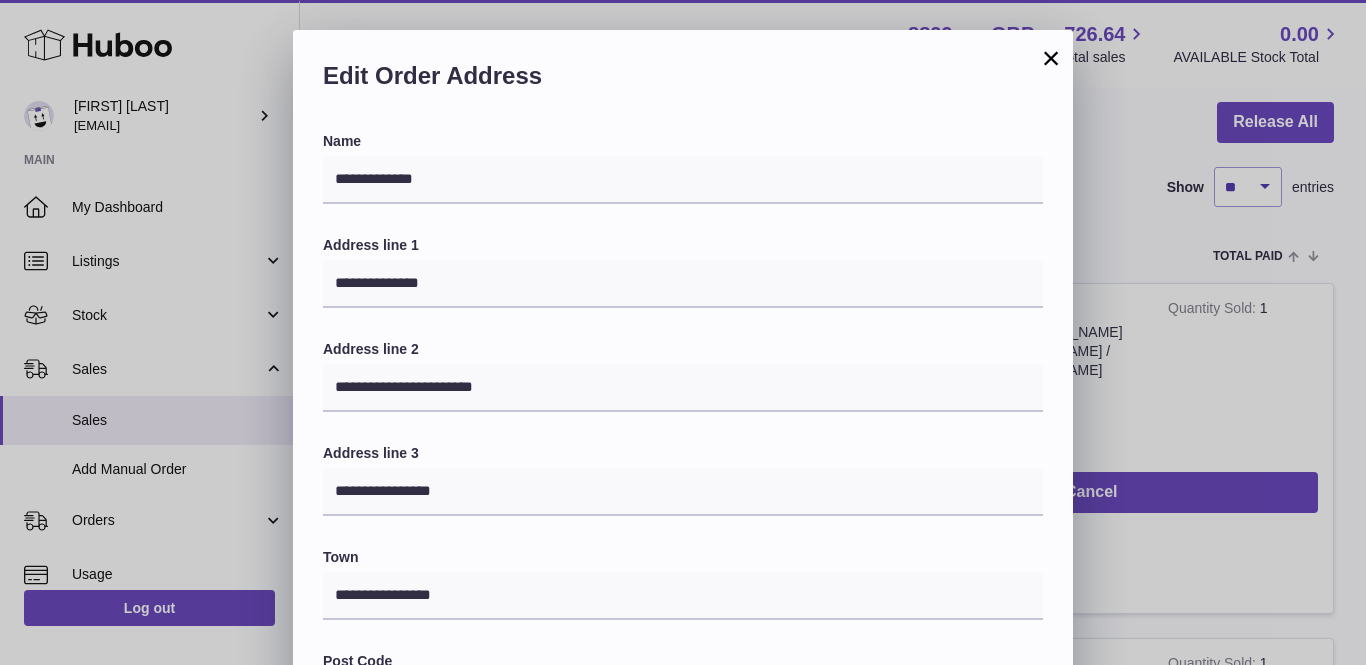 scroll, scrollTop: 0, scrollLeft: 0, axis: both 